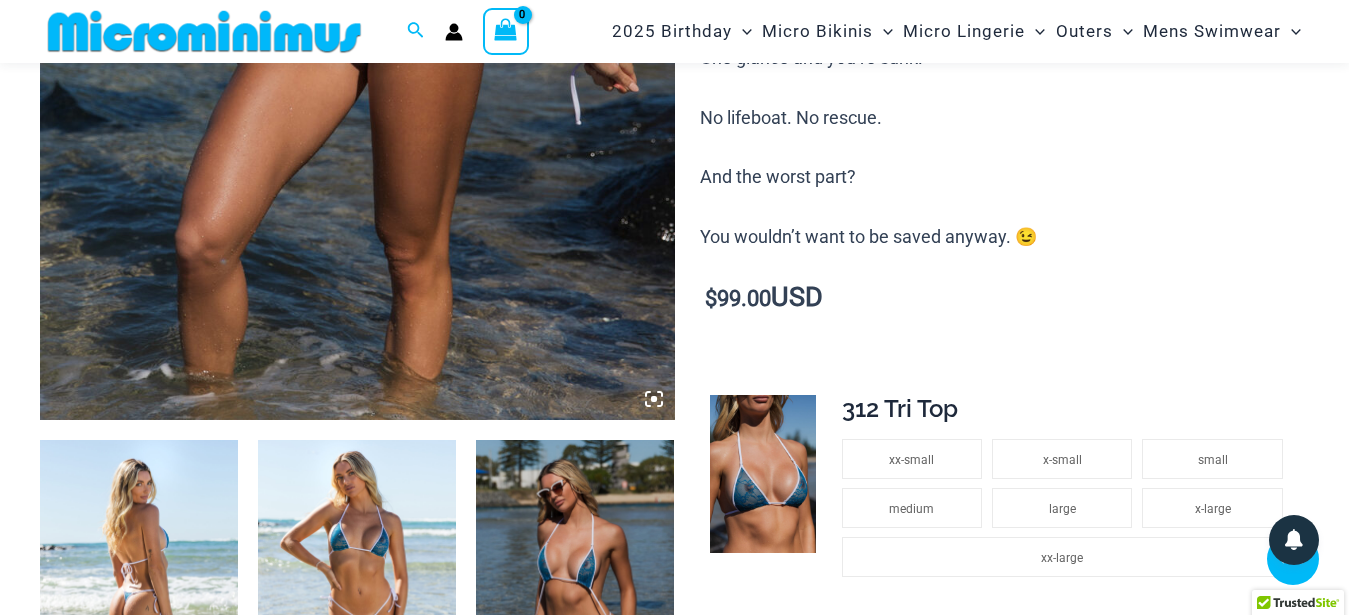 scroll, scrollTop: 204, scrollLeft: 0, axis: vertical 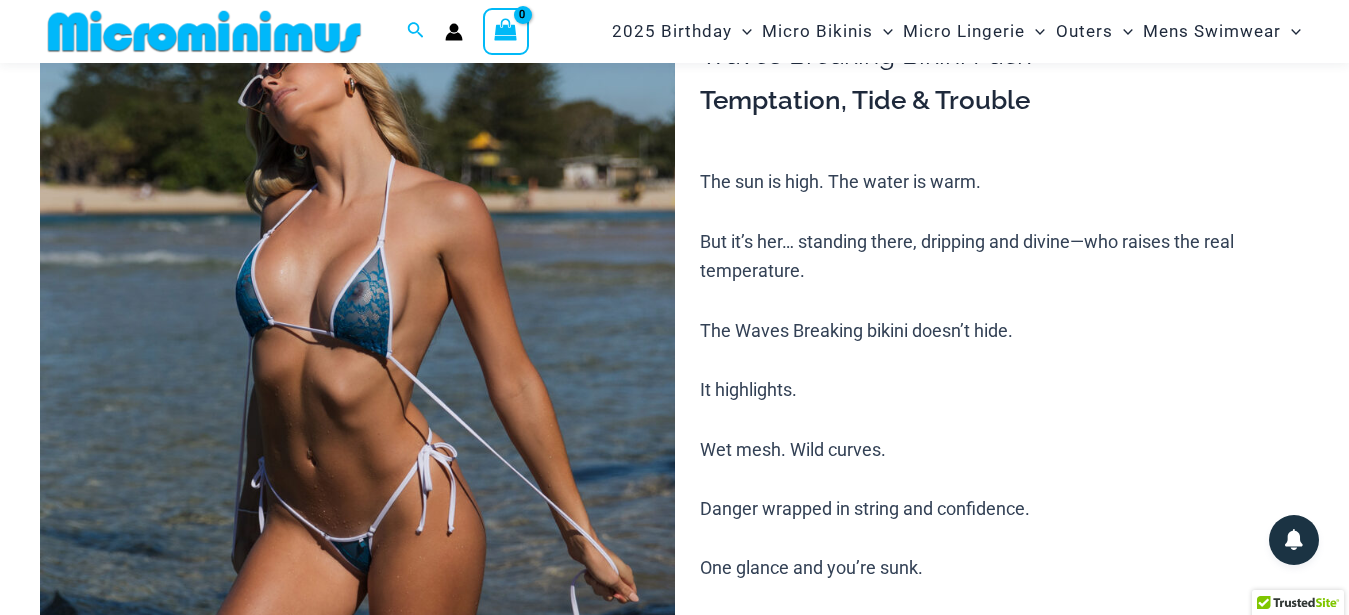 click at bounding box center [357, 454] 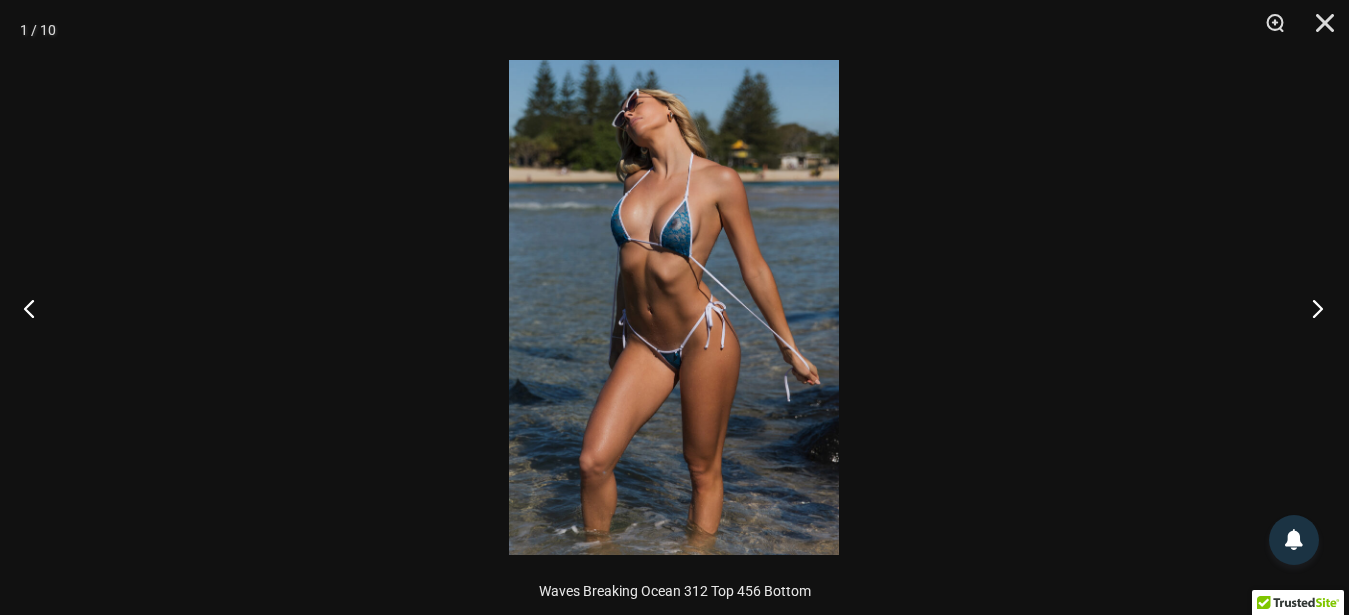click at bounding box center [1311, 308] 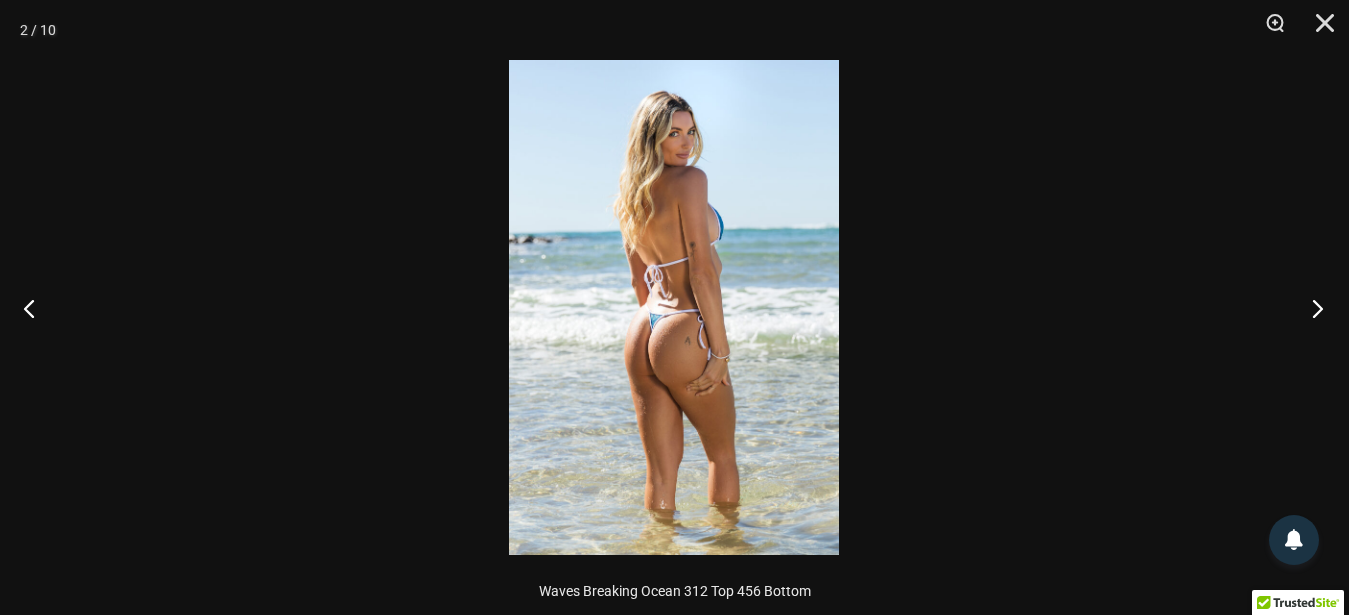 click at bounding box center [1311, 308] 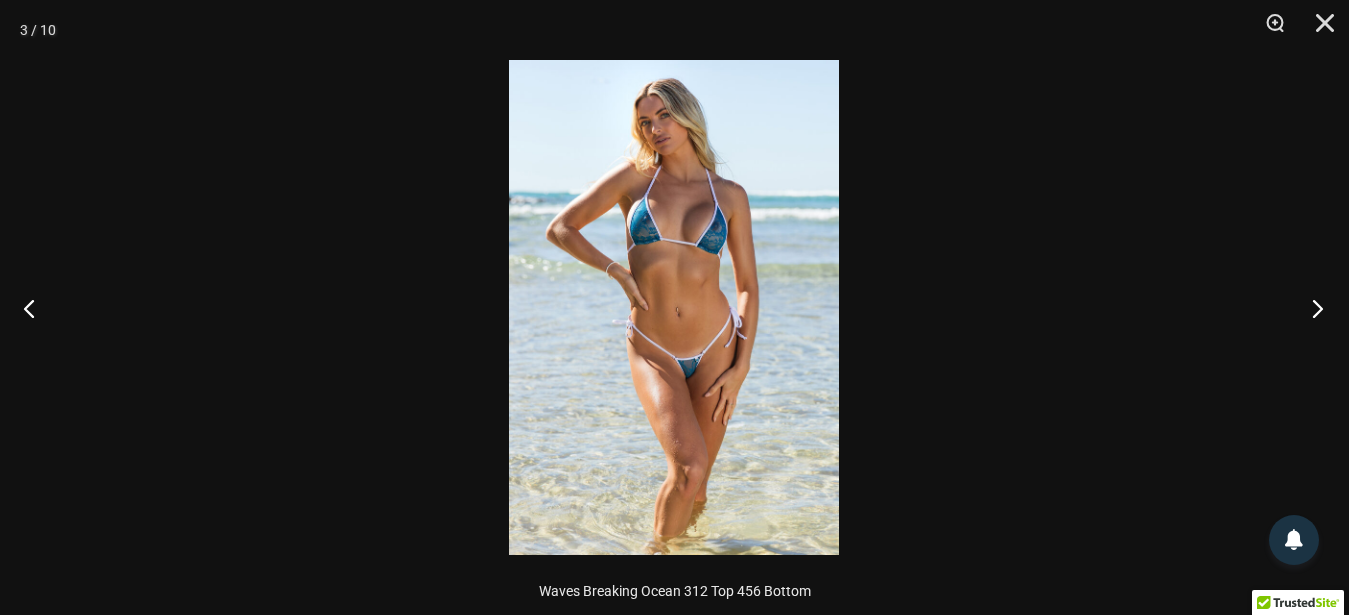 click at bounding box center [1311, 308] 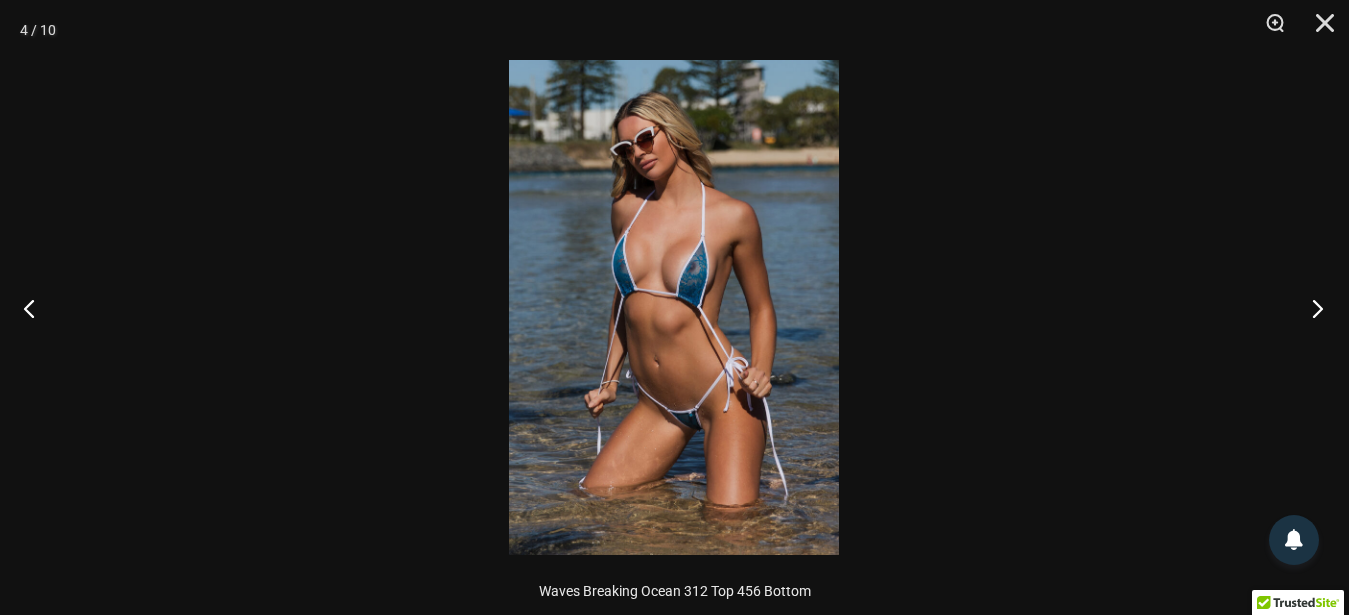 click at bounding box center (1311, 308) 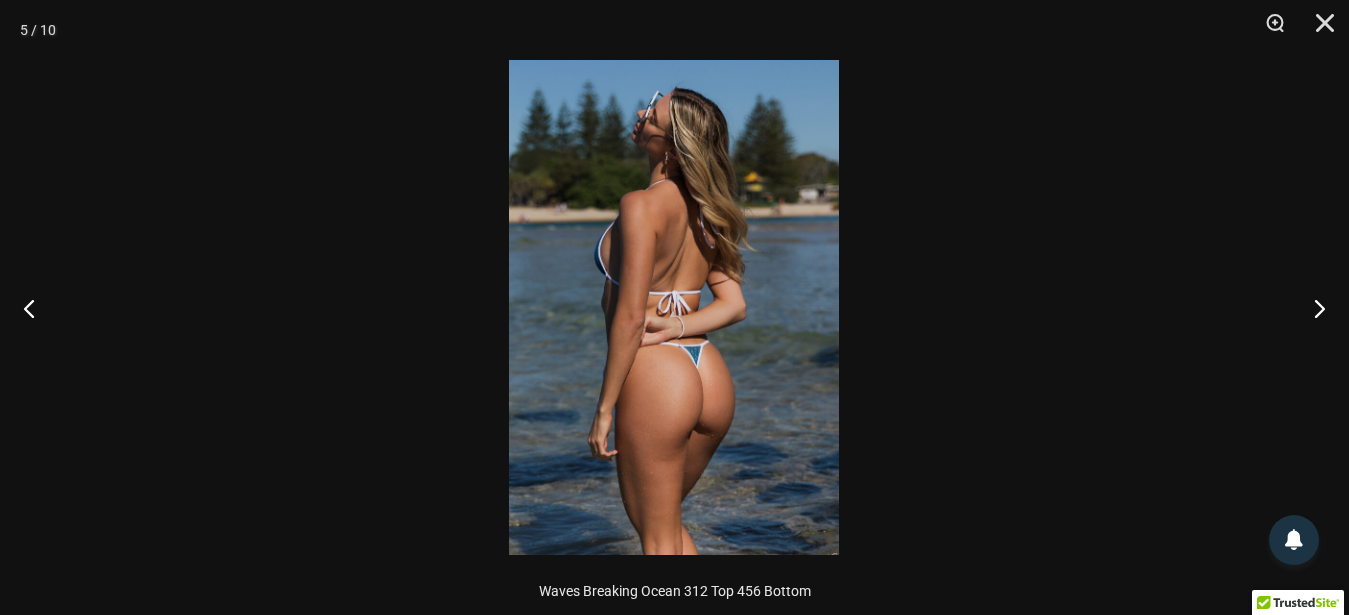 click at bounding box center (674, 307) 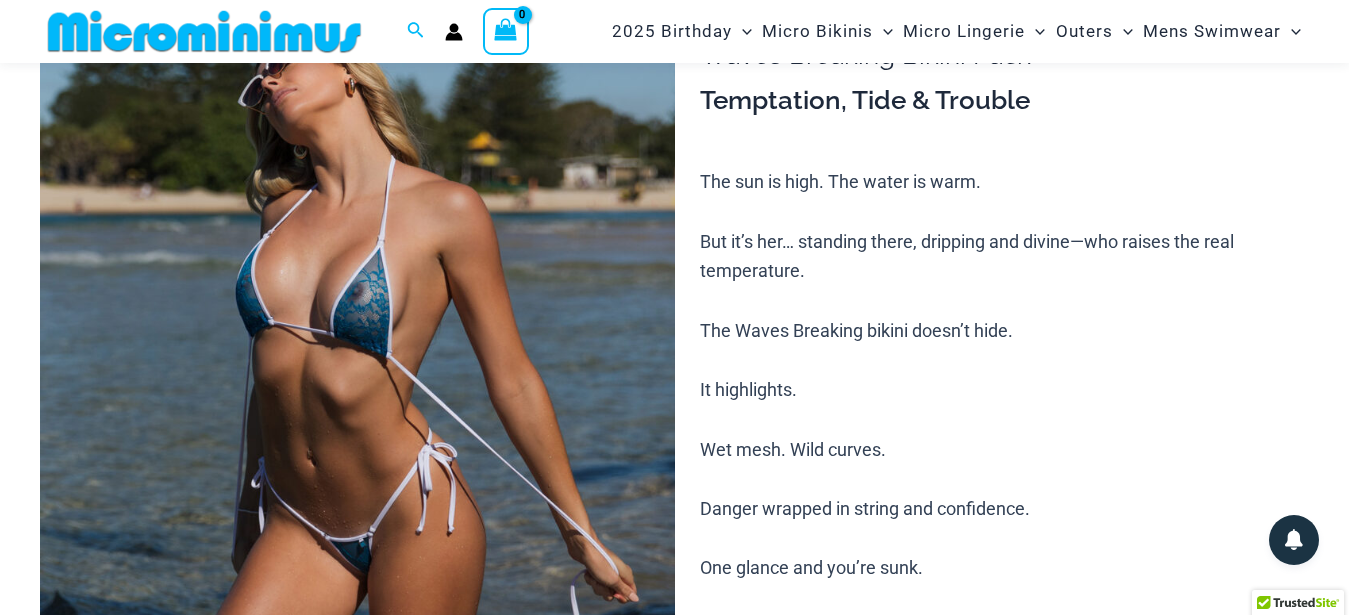 click at bounding box center [357, 454] 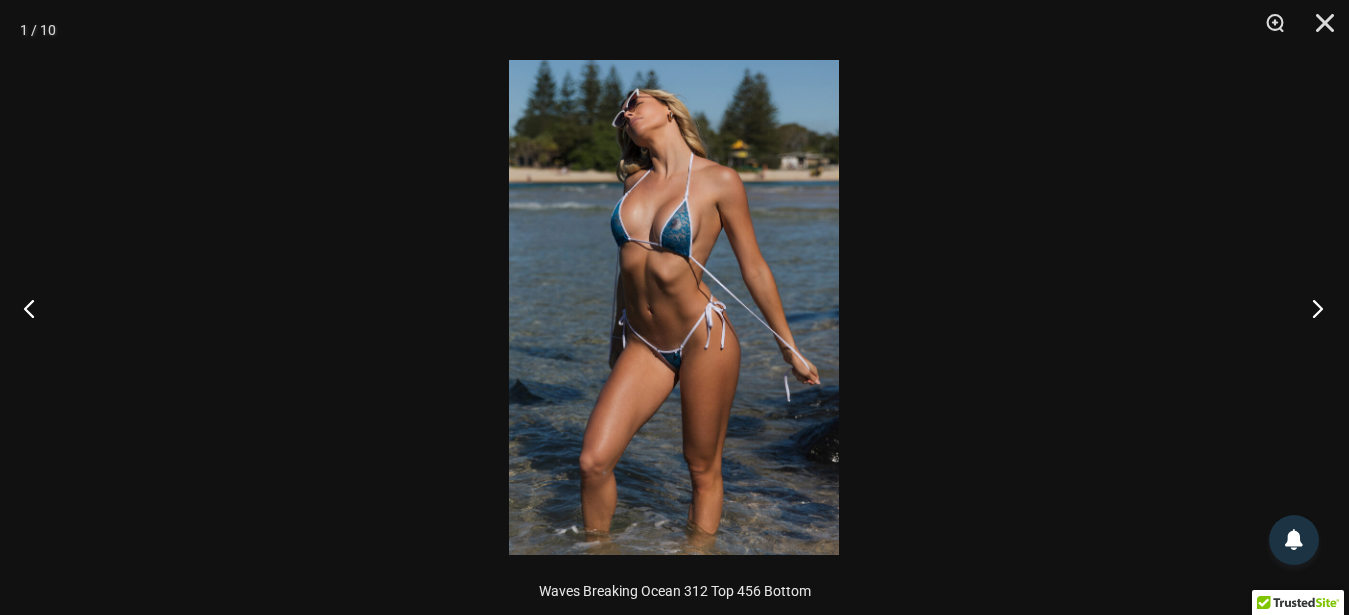click at bounding box center [1311, 308] 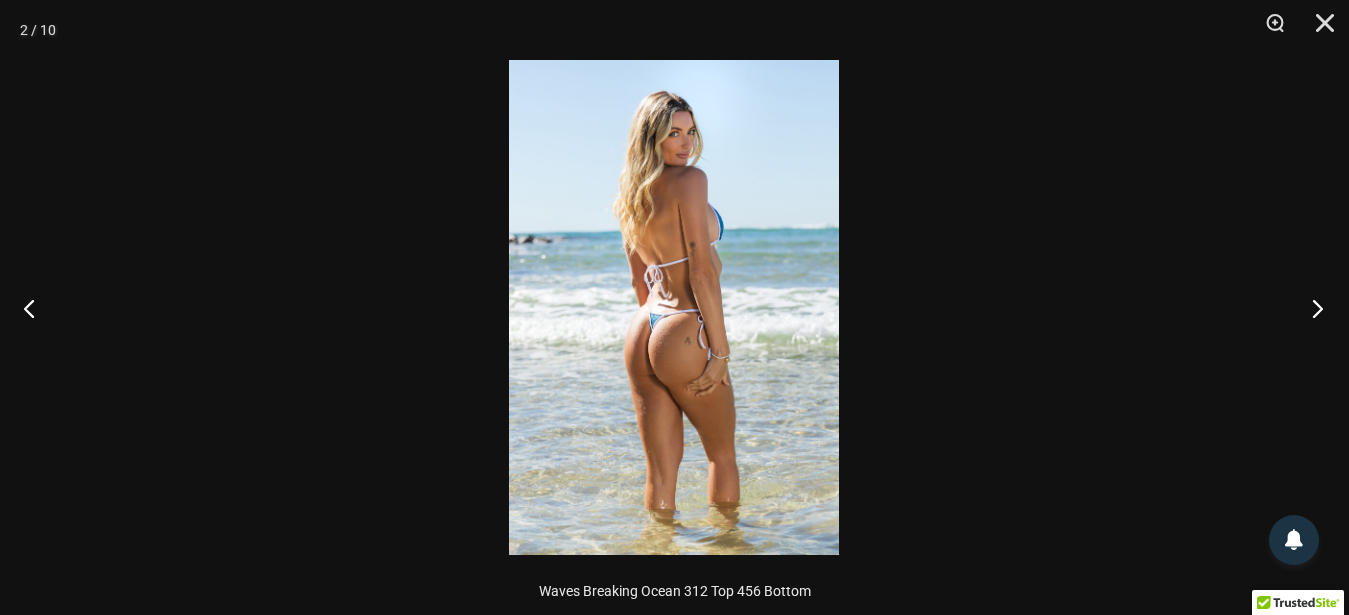 click at bounding box center [1311, 308] 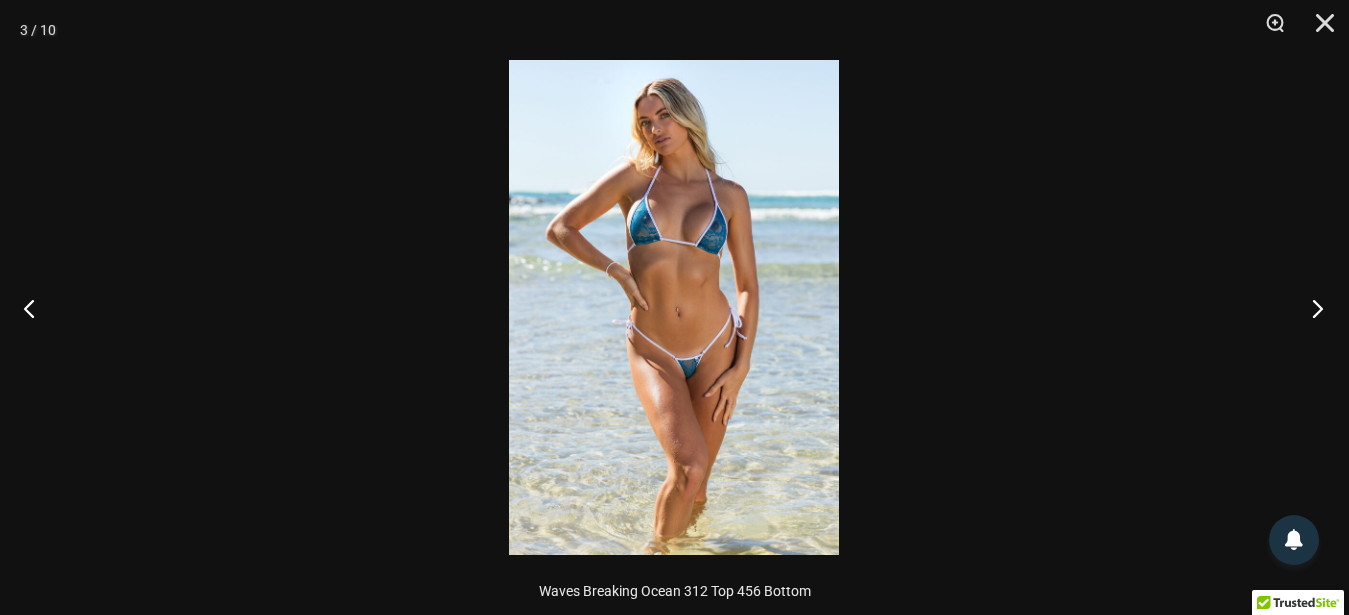 click at bounding box center (1311, 308) 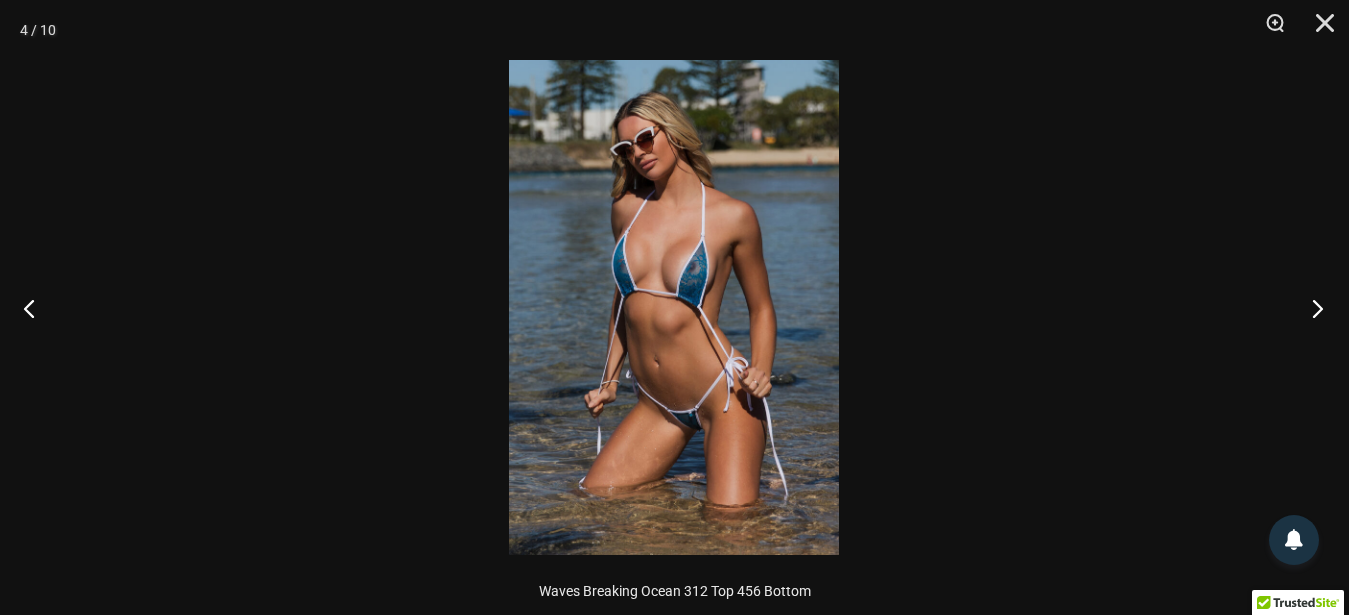 click at bounding box center [1311, 308] 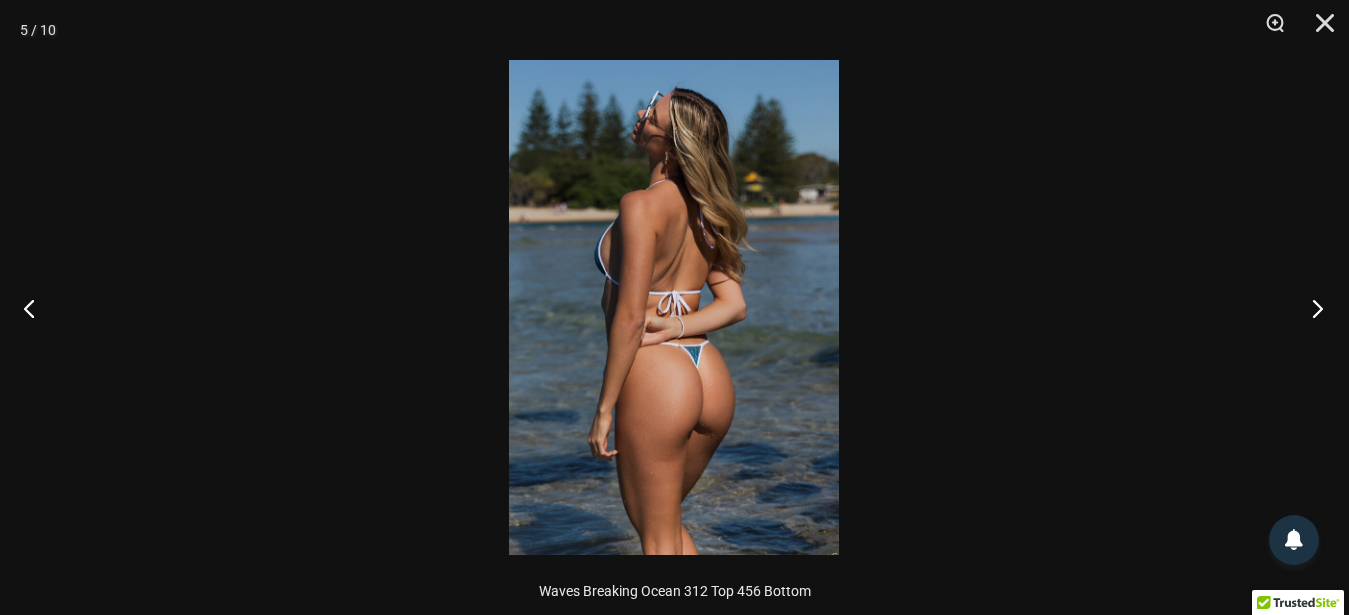 click at bounding box center (1311, 308) 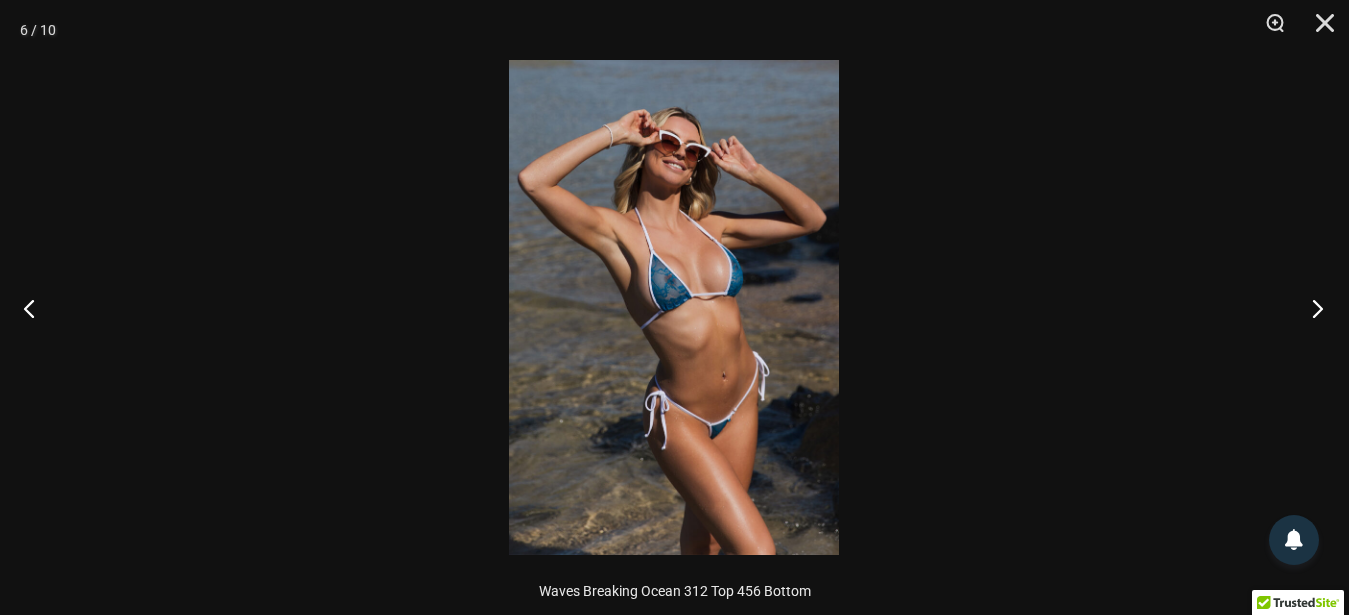 click at bounding box center (1311, 308) 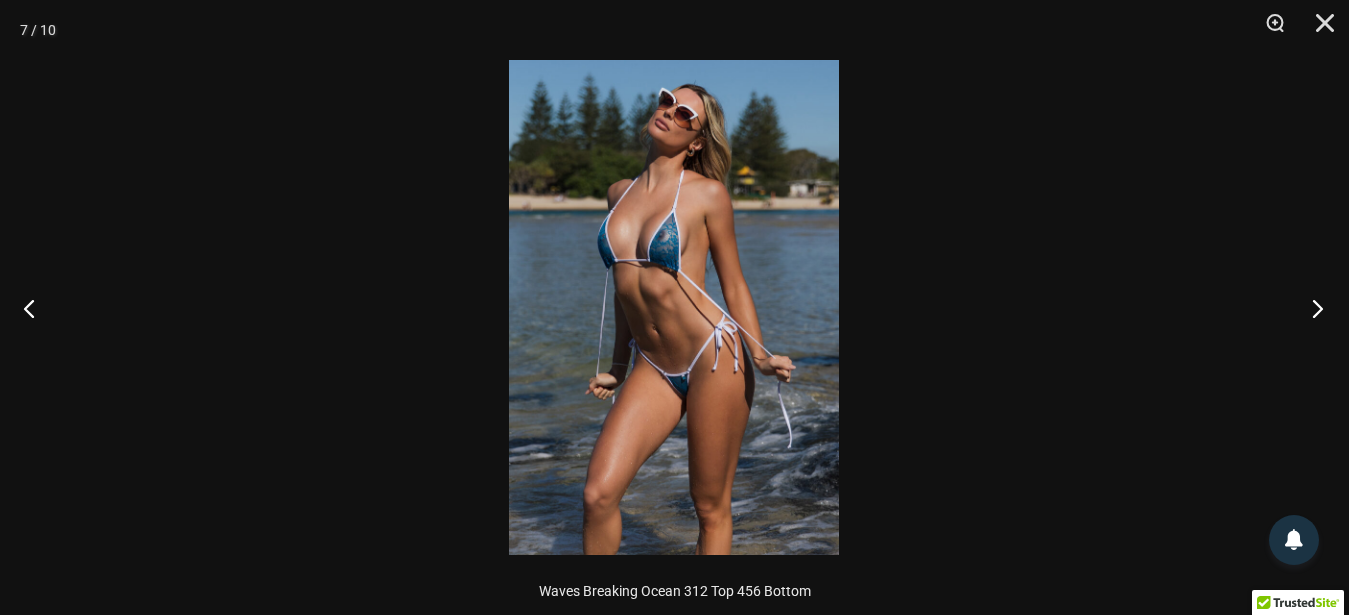 click at bounding box center [1311, 308] 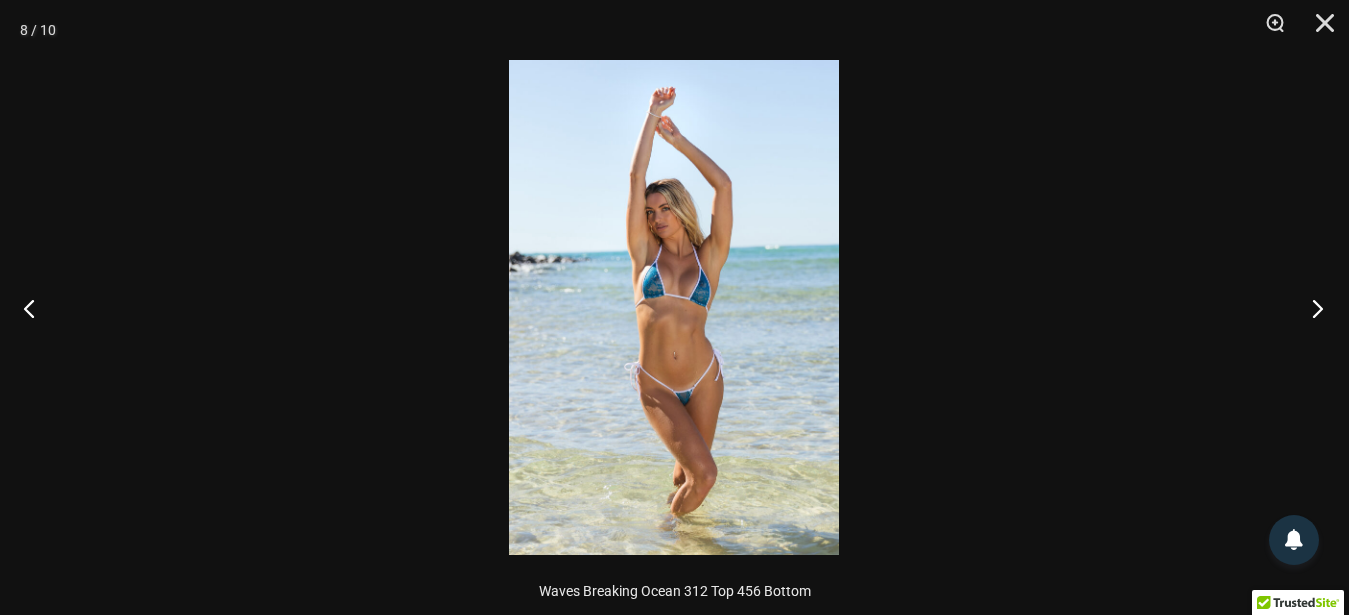 click at bounding box center (1311, 308) 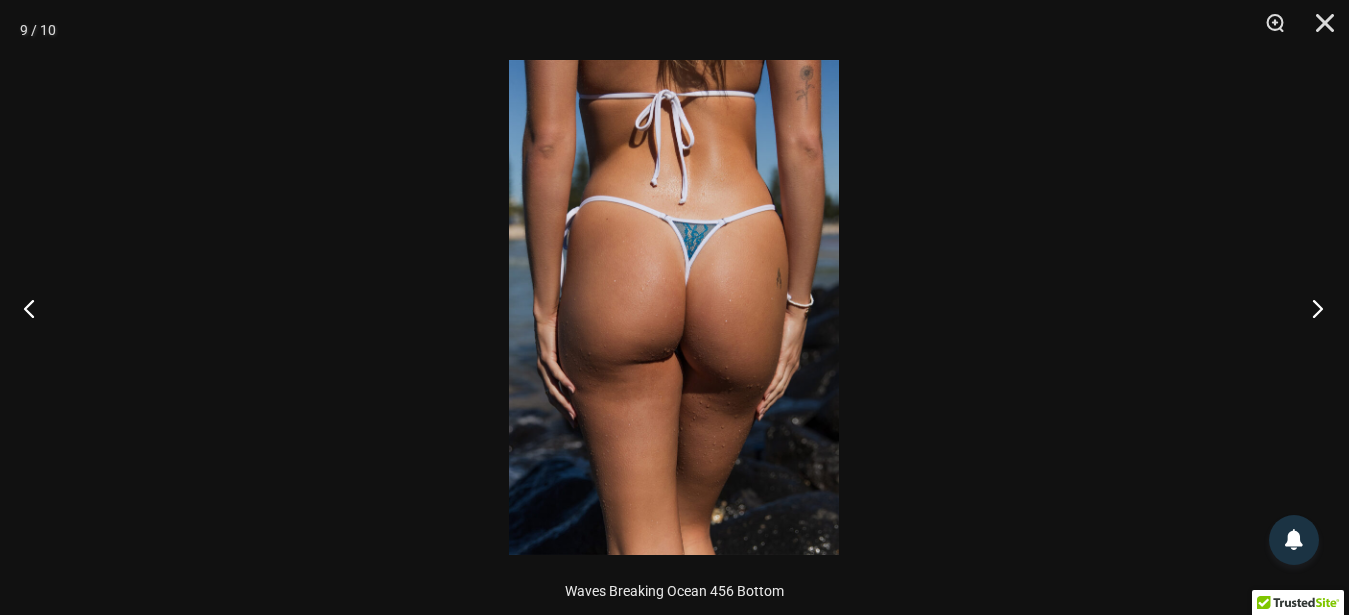 click at bounding box center (1311, 308) 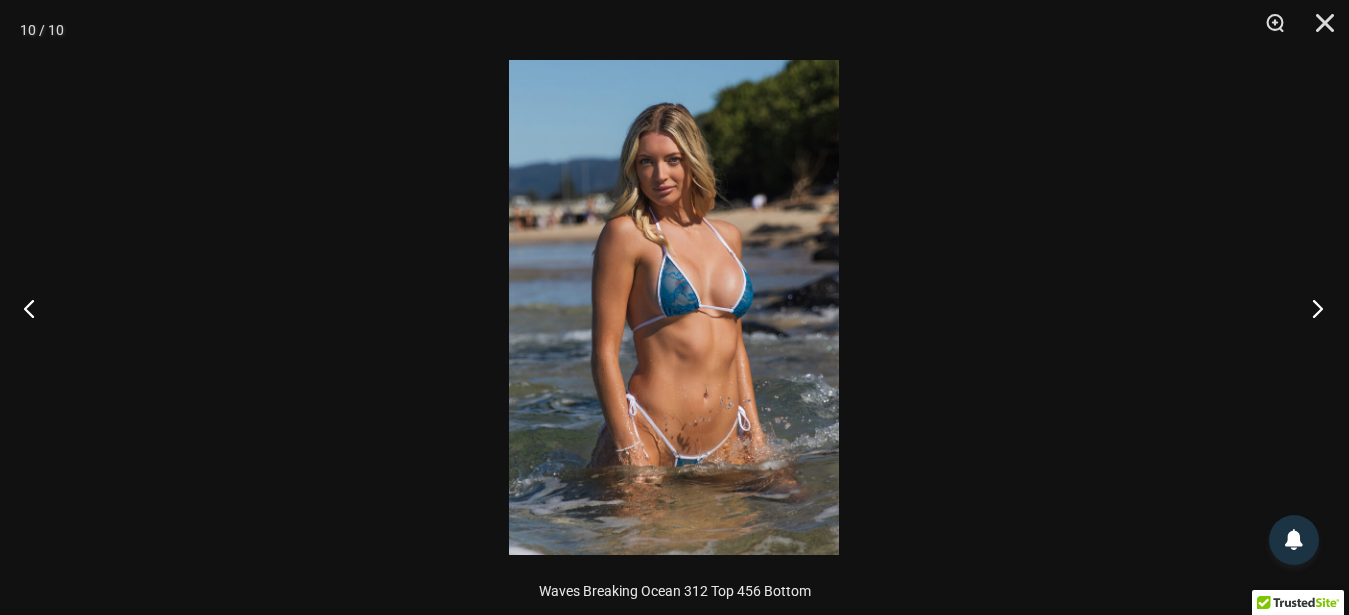 click at bounding box center [1311, 308] 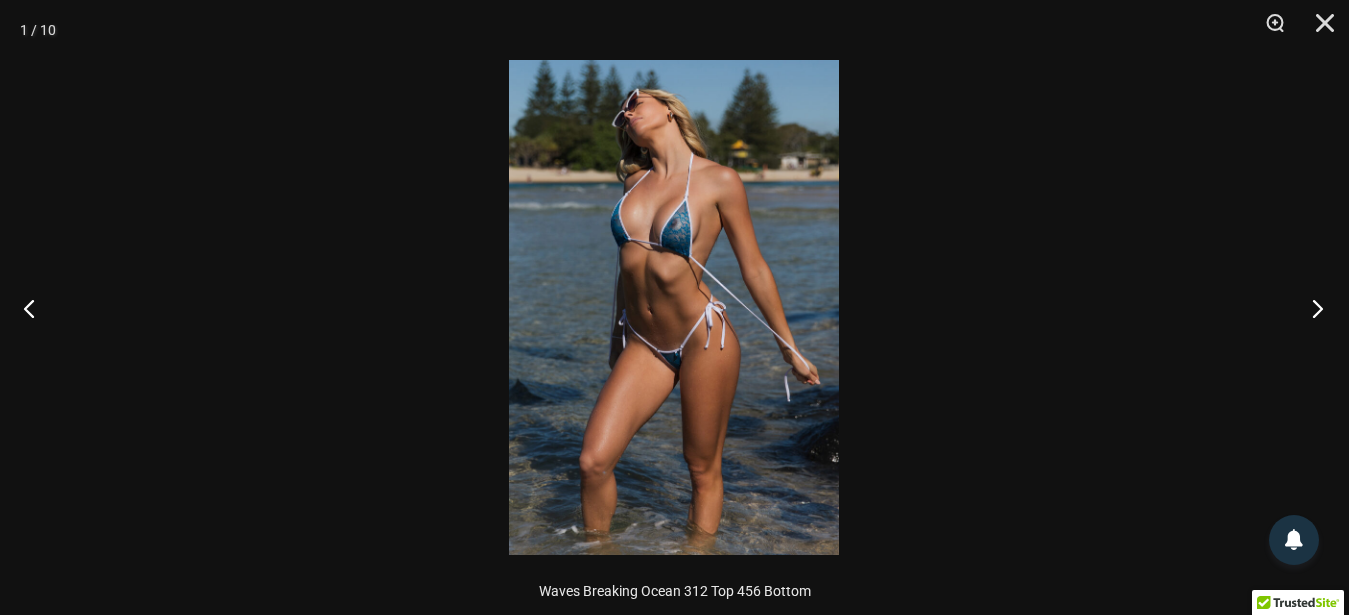 click at bounding box center (1311, 308) 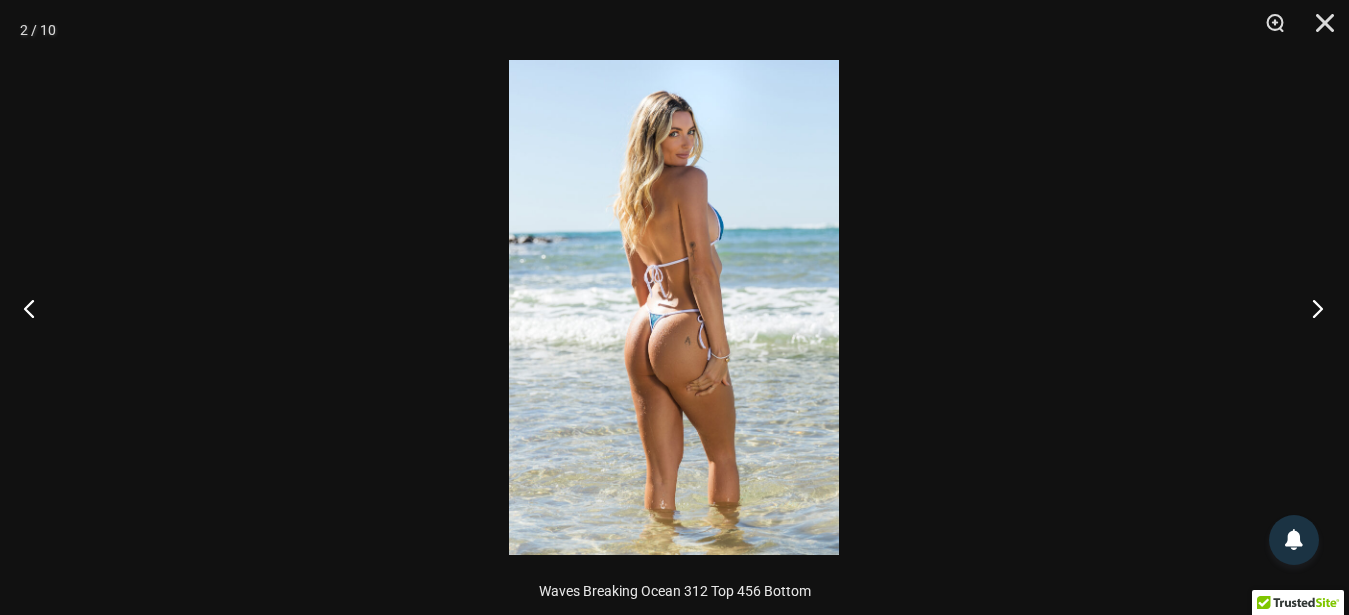 click at bounding box center (1311, 308) 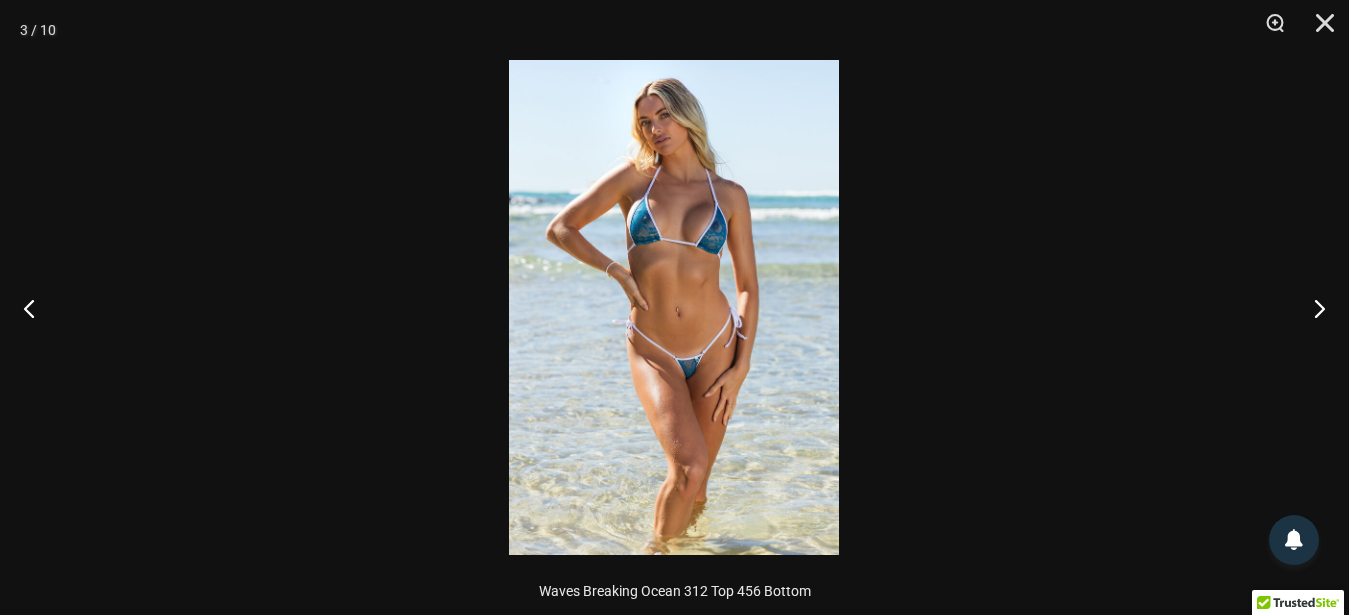 click at bounding box center [674, 307] 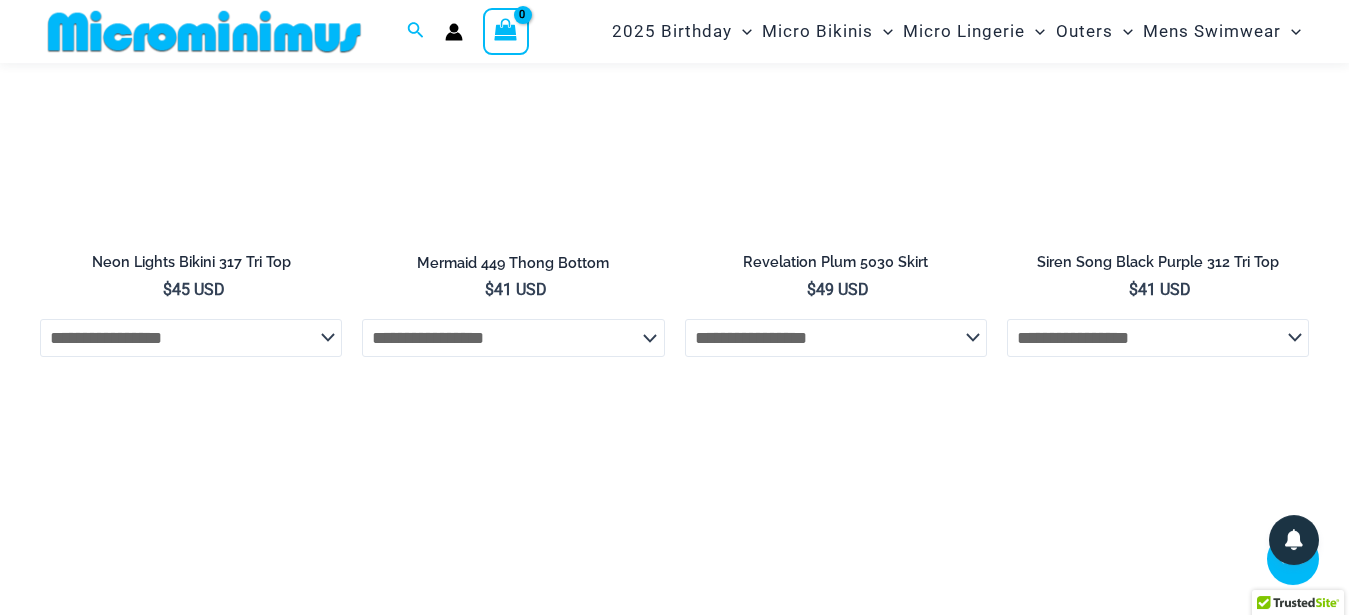scroll, scrollTop: 3162, scrollLeft: 0, axis: vertical 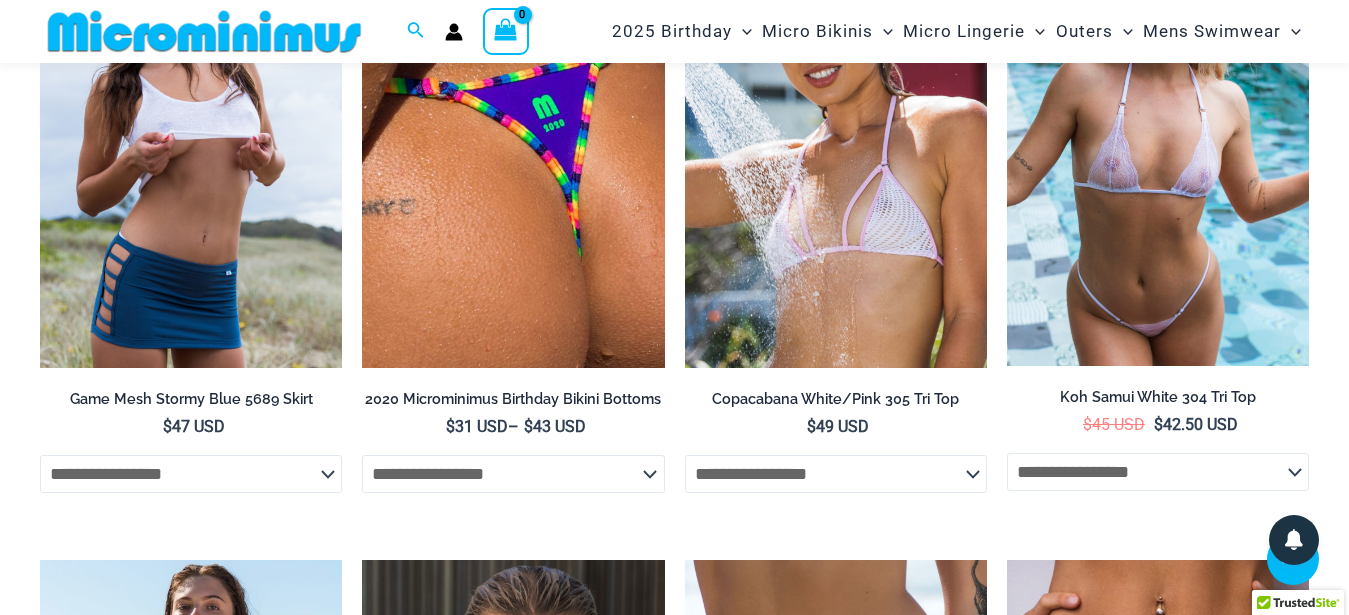 click at bounding box center [1158, 140] 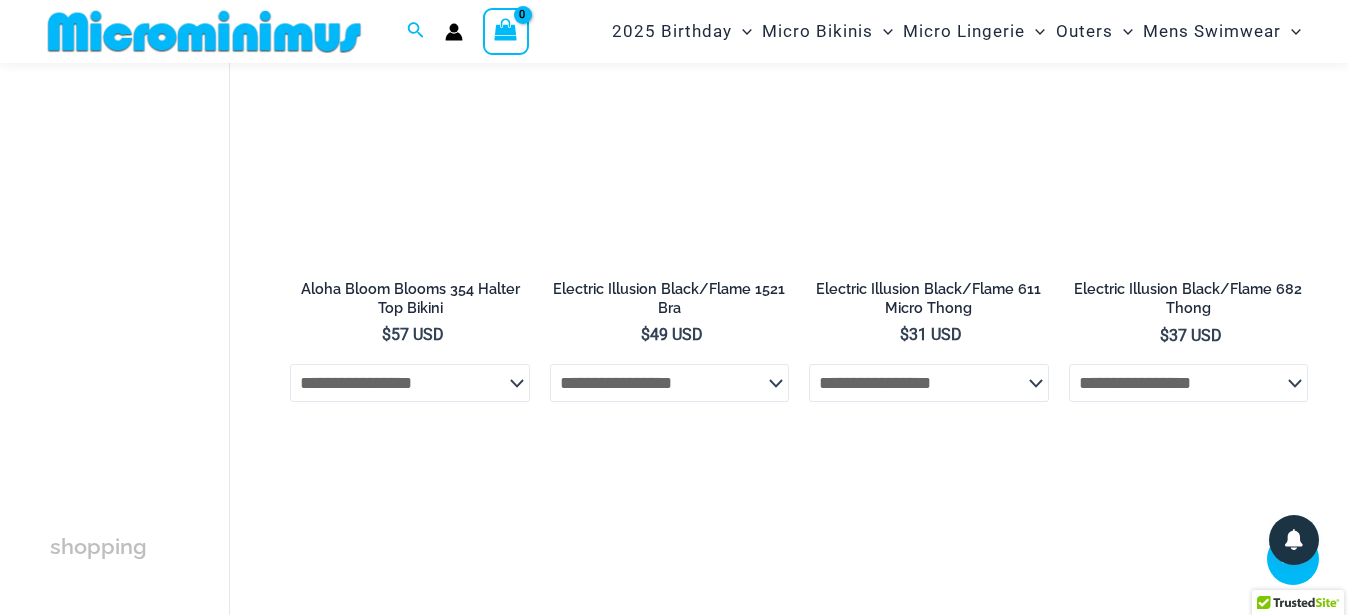 scroll, scrollTop: 1308, scrollLeft: 0, axis: vertical 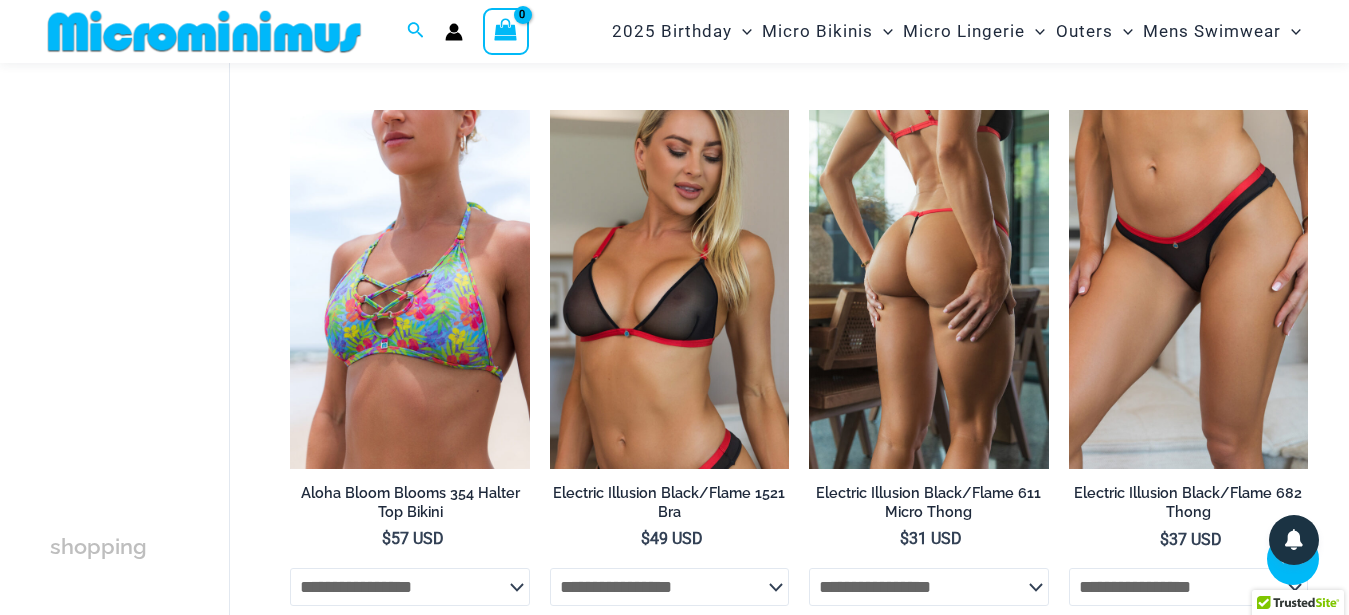 click at bounding box center [928, 289] 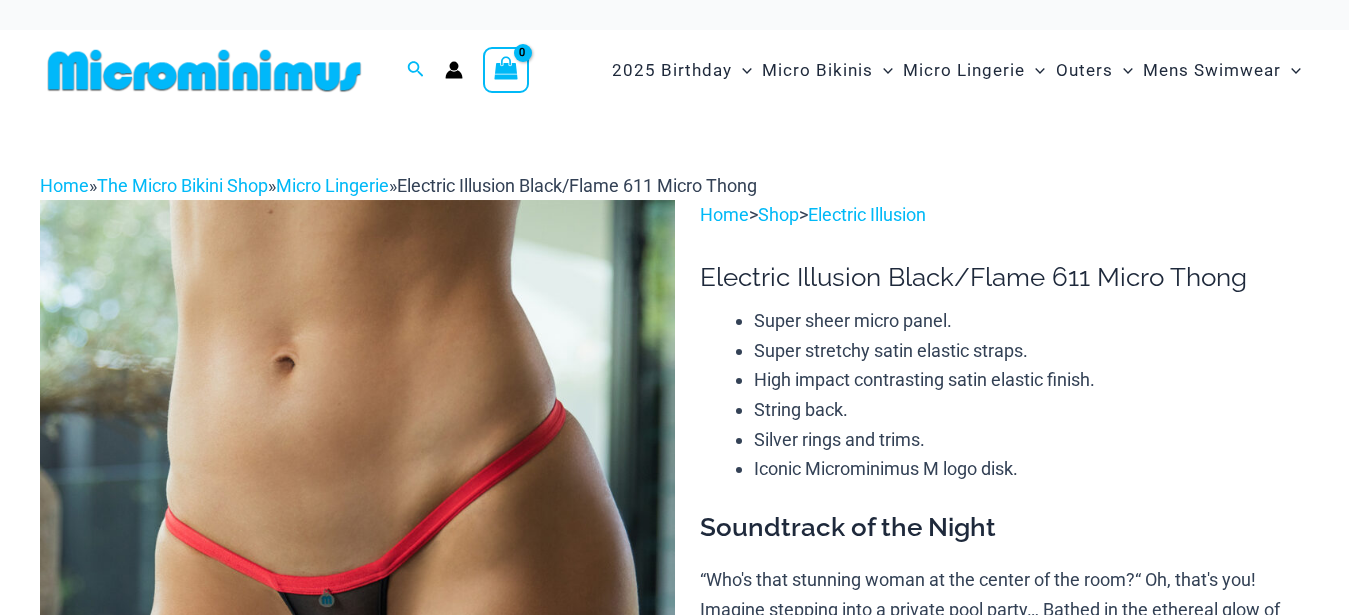 scroll, scrollTop: 0, scrollLeft: 0, axis: both 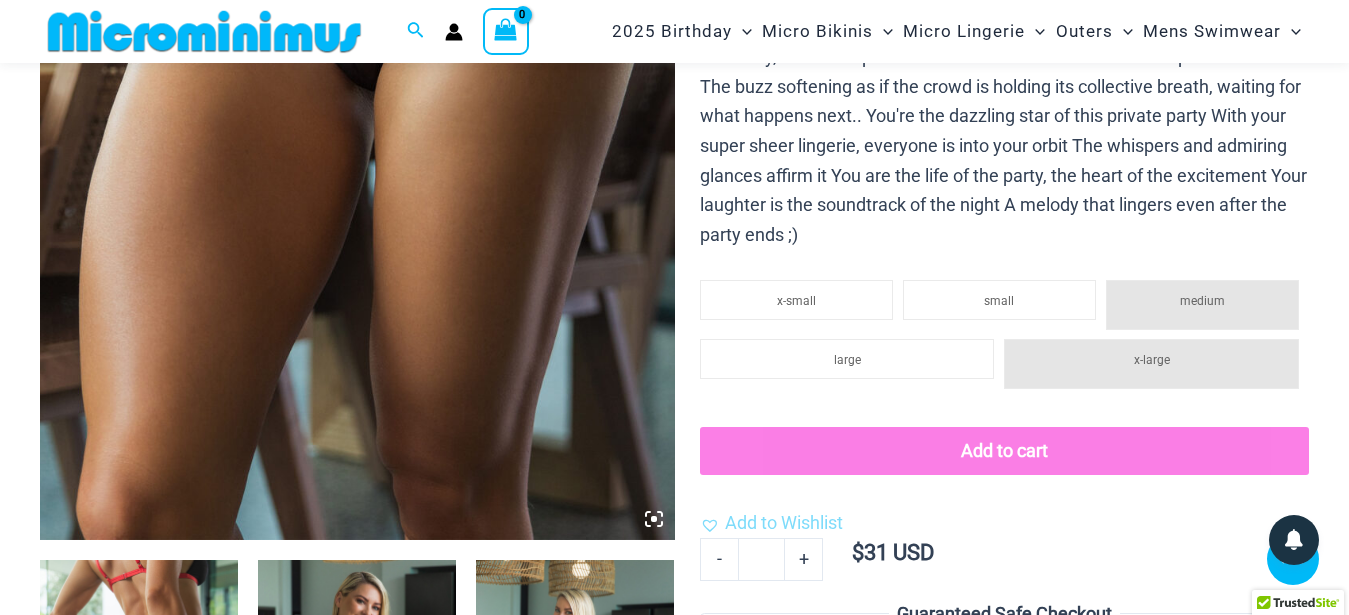 click at bounding box center [357, 64] 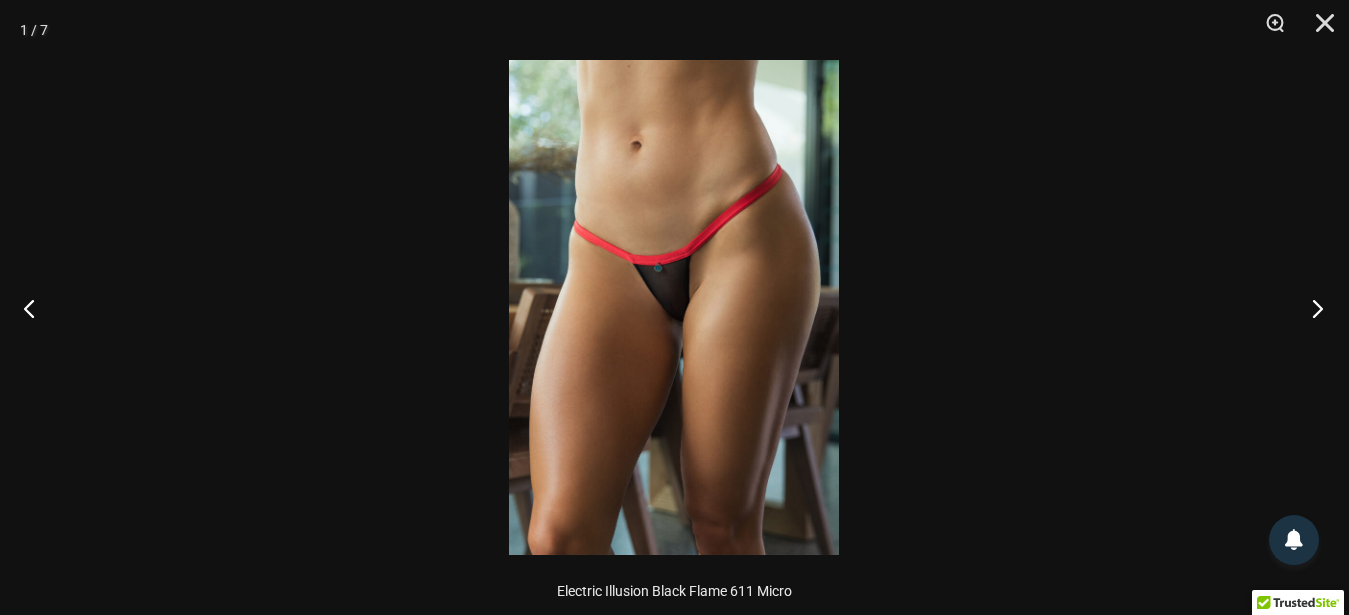 click at bounding box center [1311, 308] 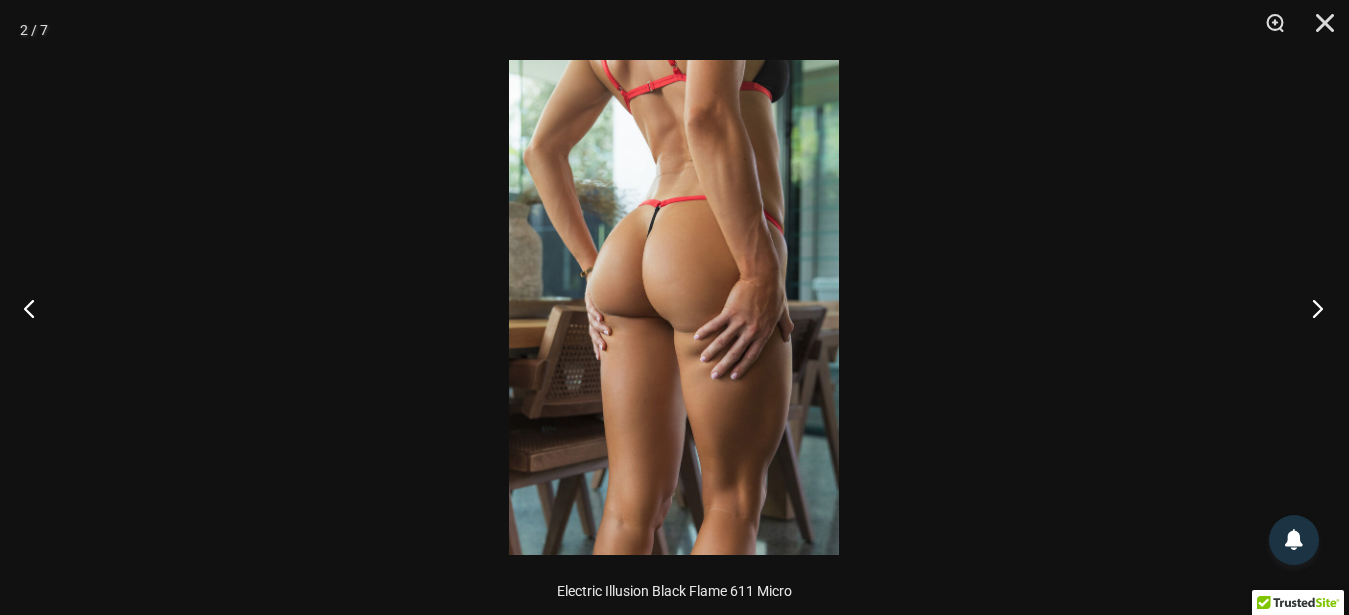 click at bounding box center (1311, 308) 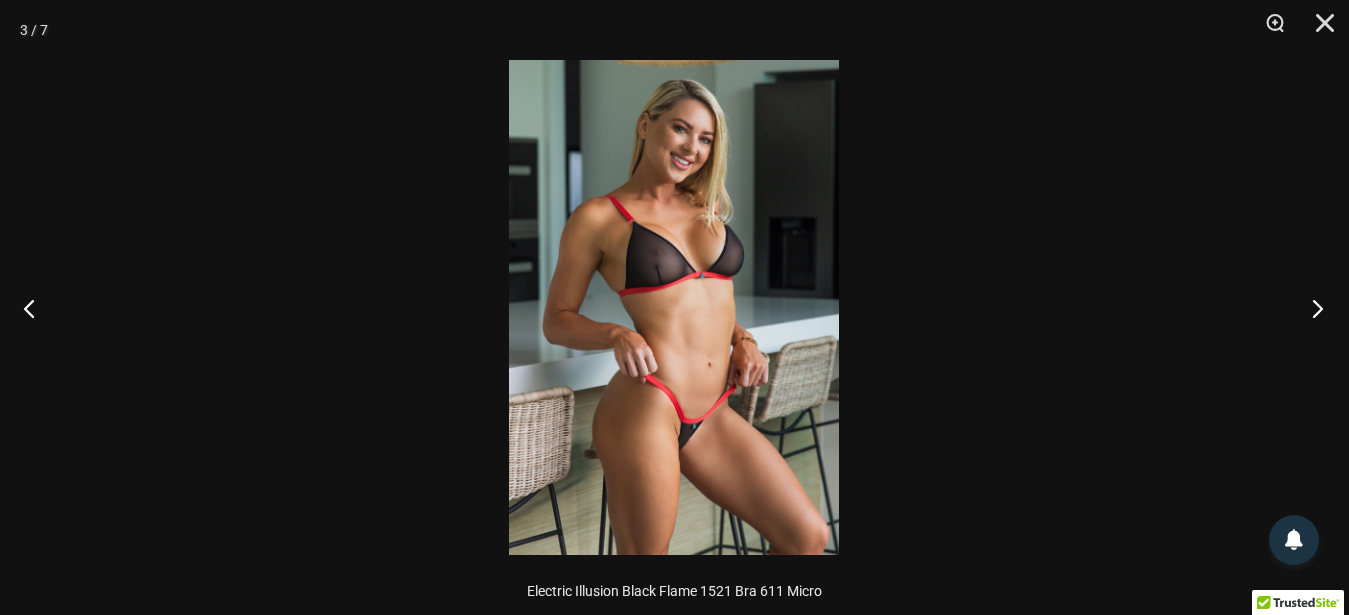 click at bounding box center (1311, 308) 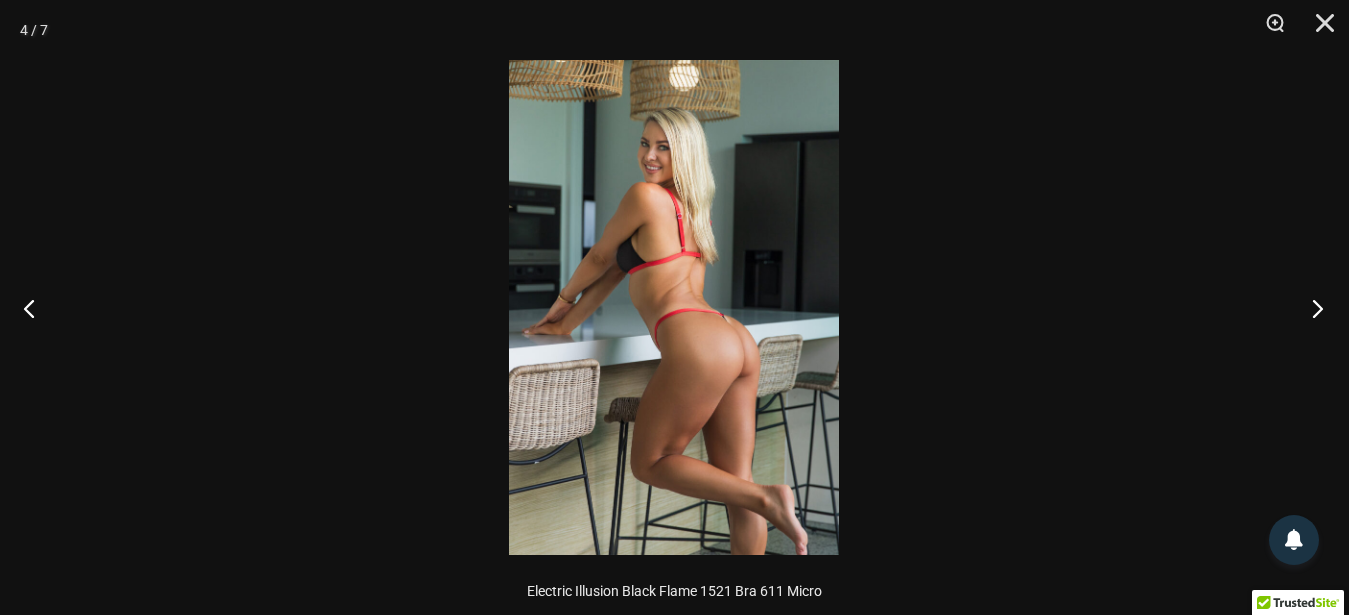 click at bounding box center [1311, 308] 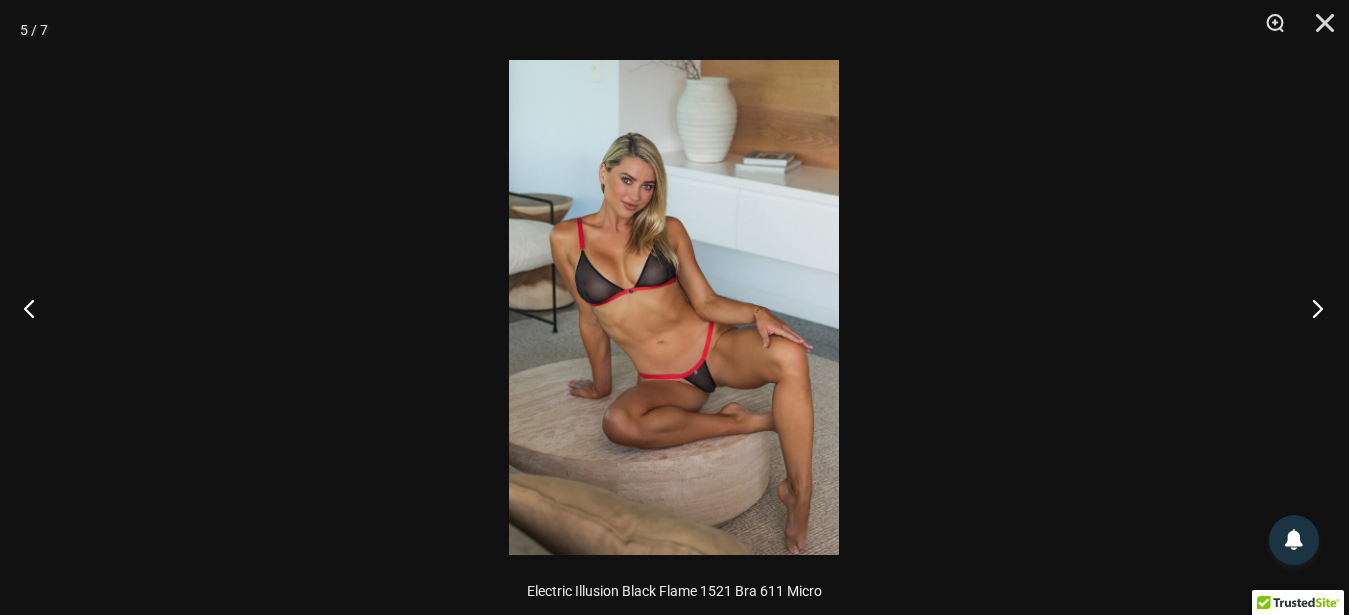 click at bounding box center (1311, 308) 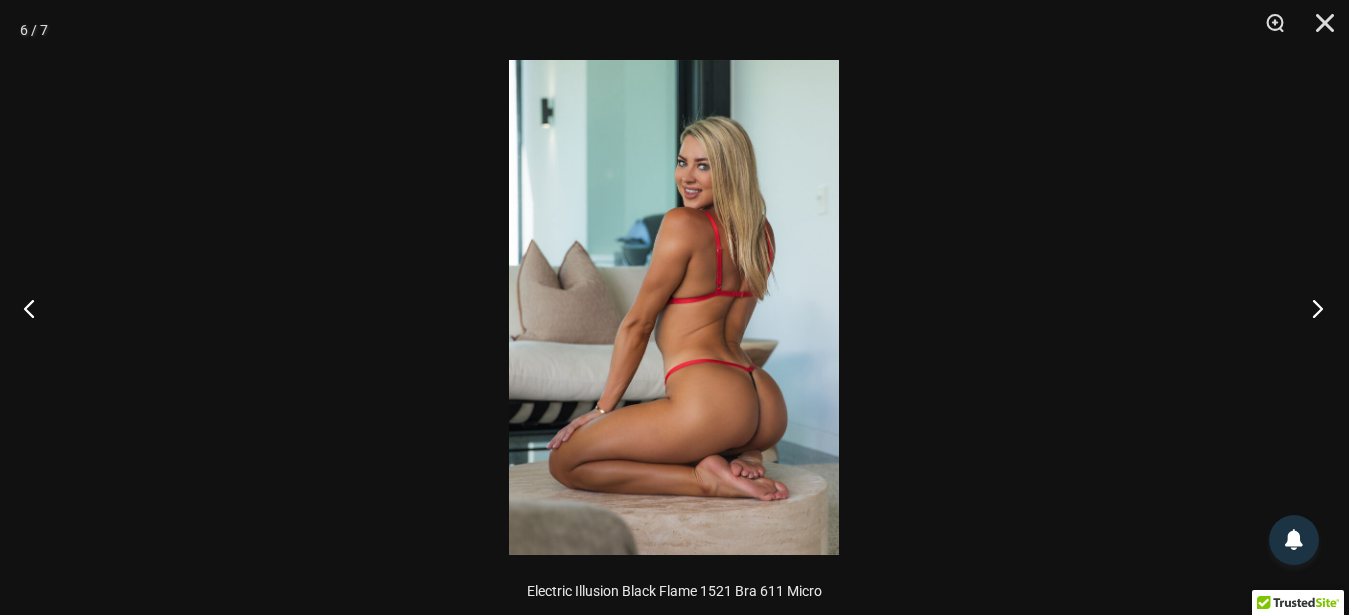 click at bounding box center [1311, 308] 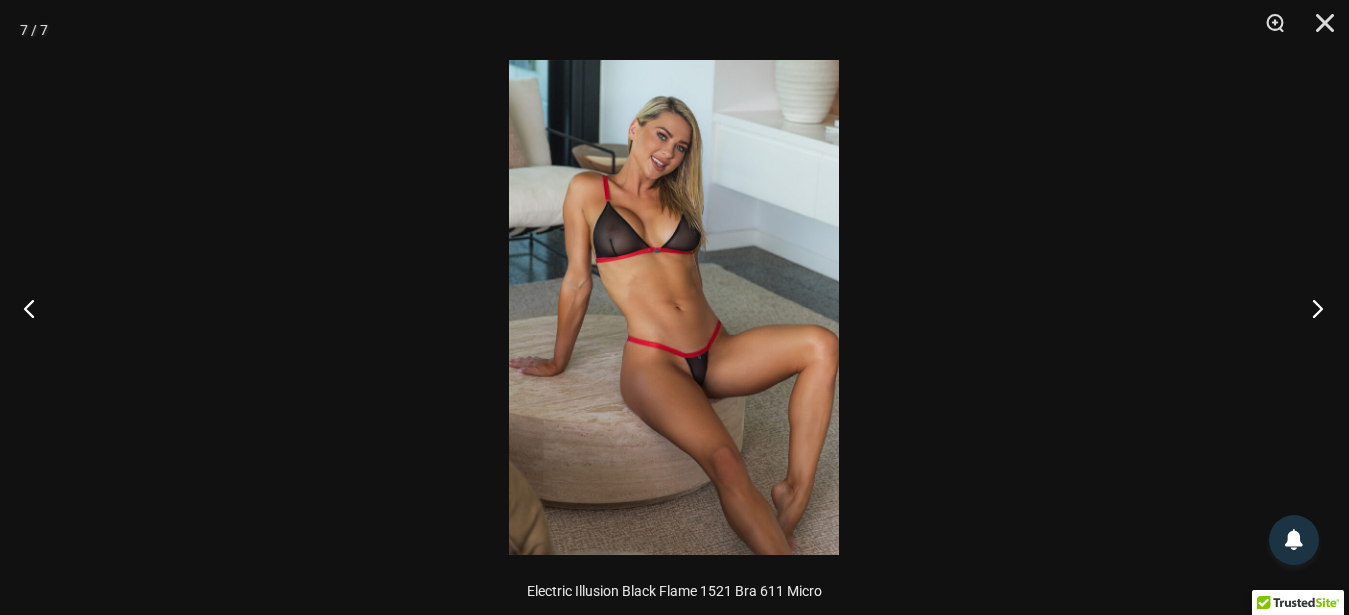 click at bounding box center (1311, 308) 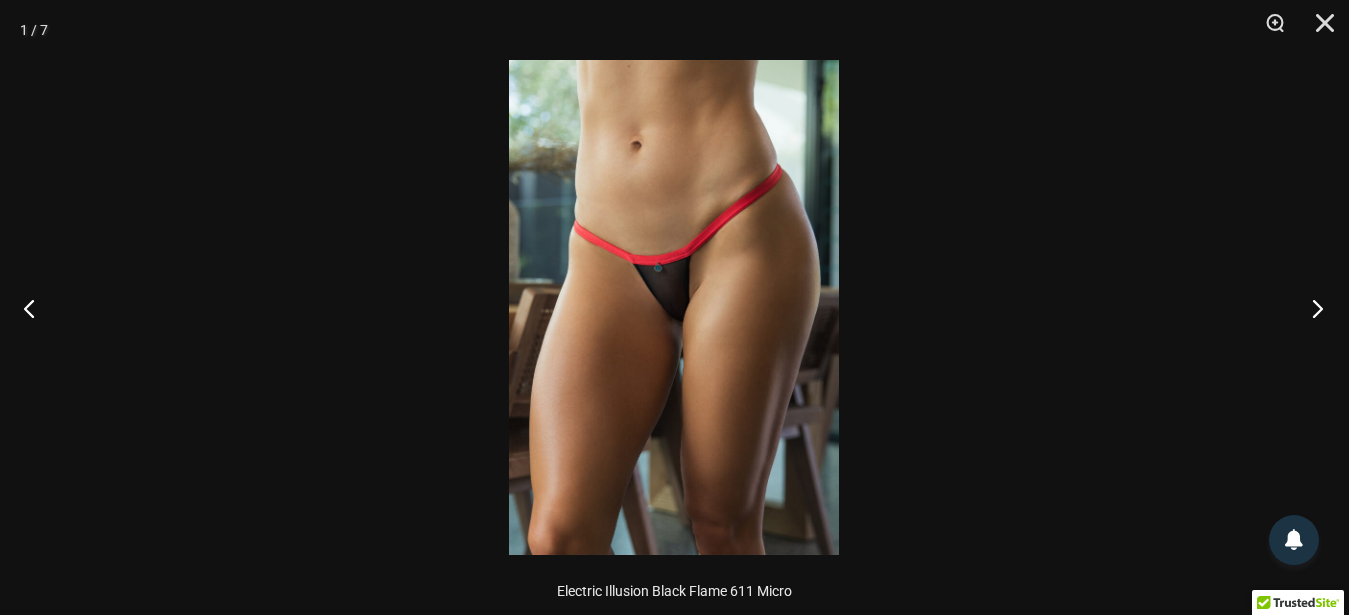 click at bounding box center (1311, 308) 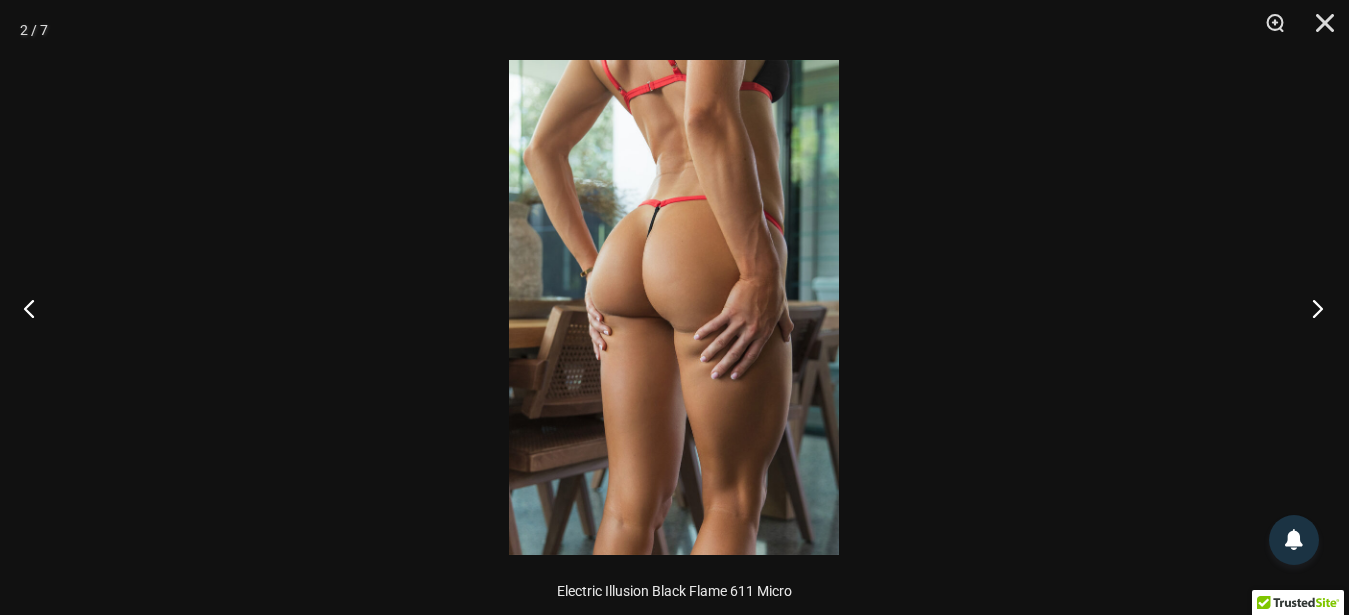 click at bounding box center (1311, 308) 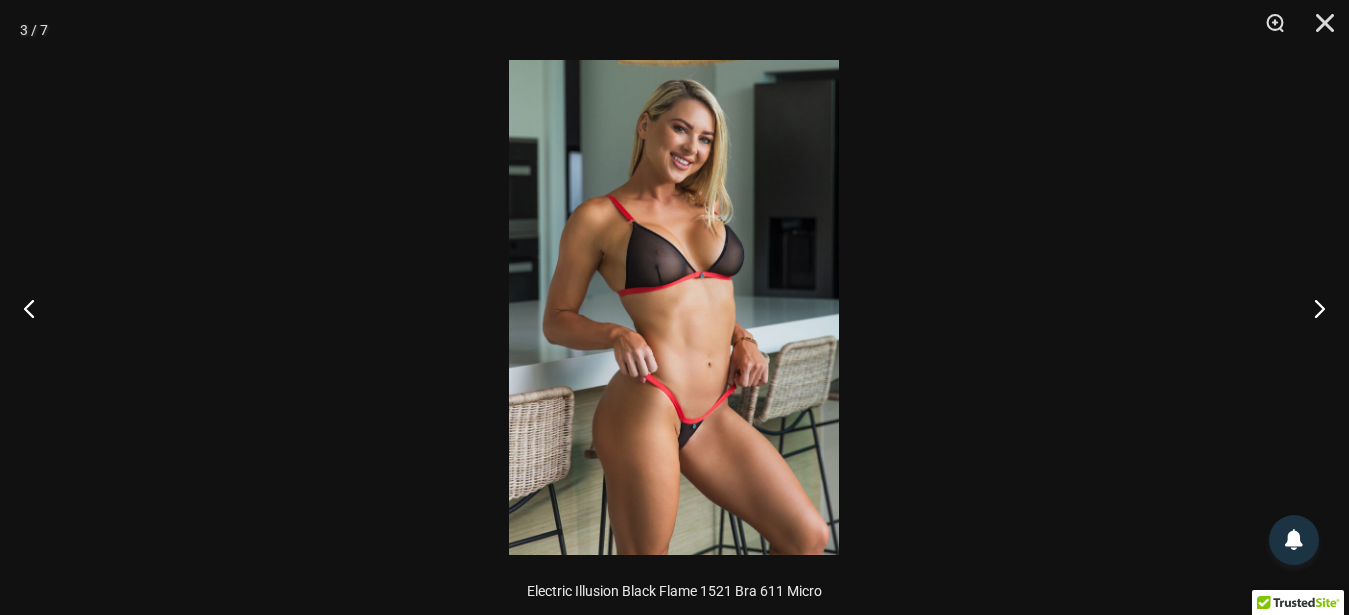 click at bounding box center [674, 307] 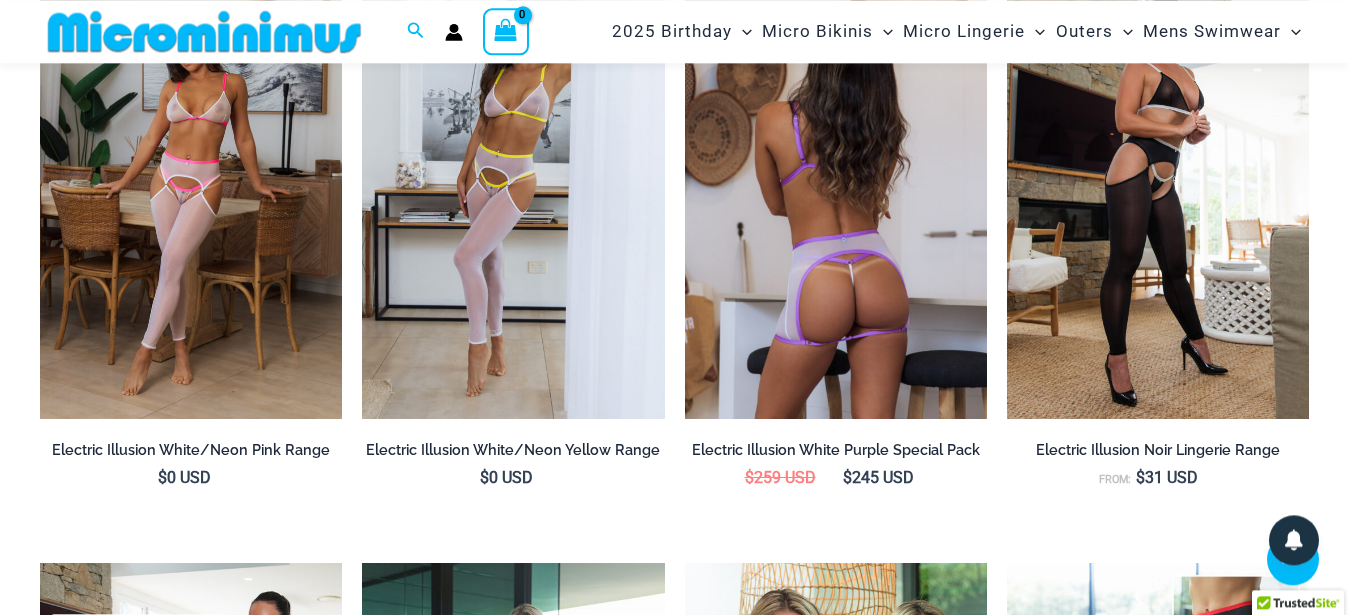 scroll, scrollTop: 1920, scrollLeft: 0, axis: vertical 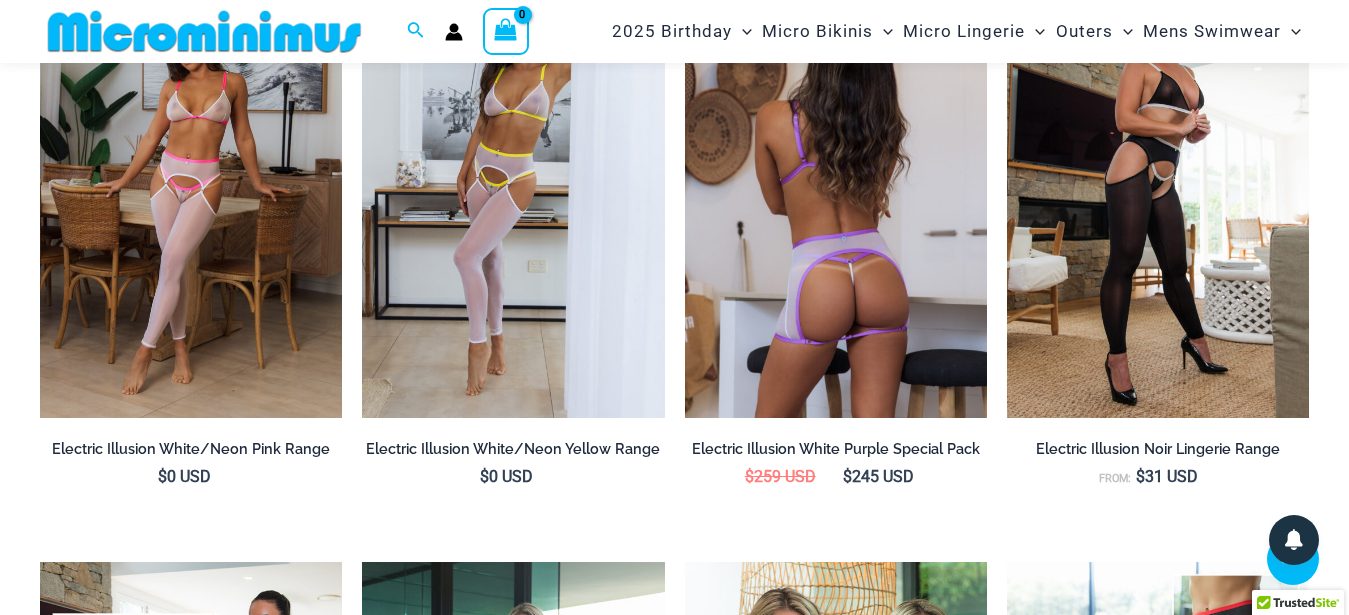 click at bounding box center (836, 191) 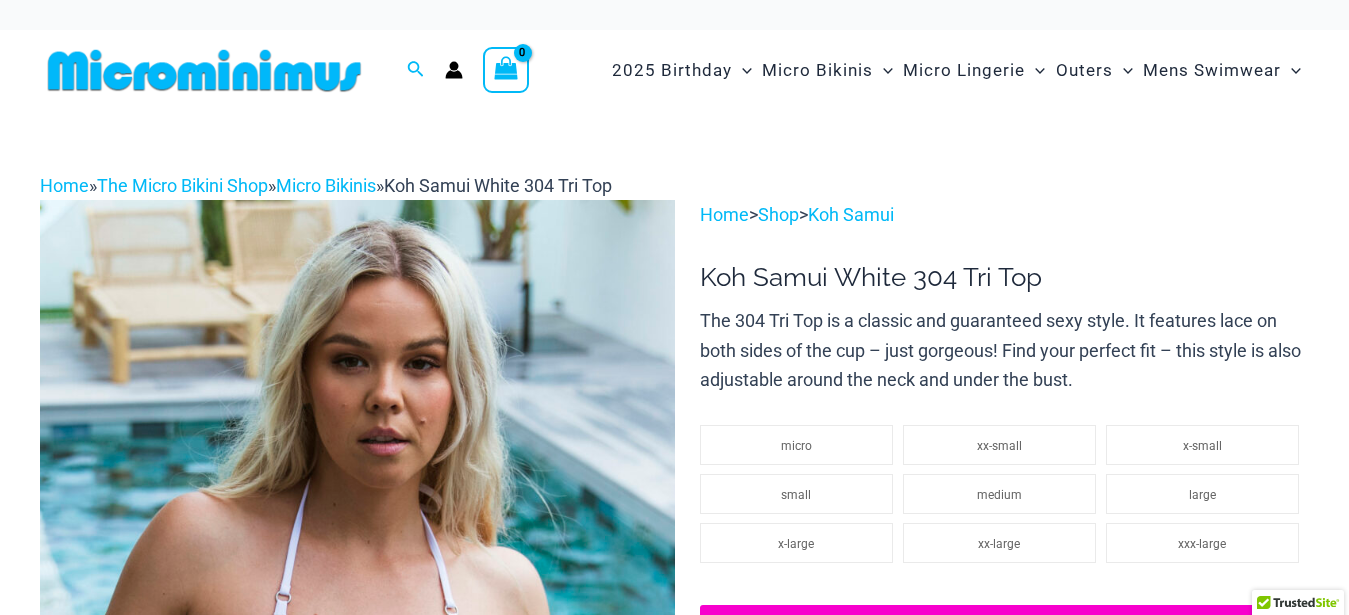scroll, scrollTop: 0, scrollLeft: 0, axis: both 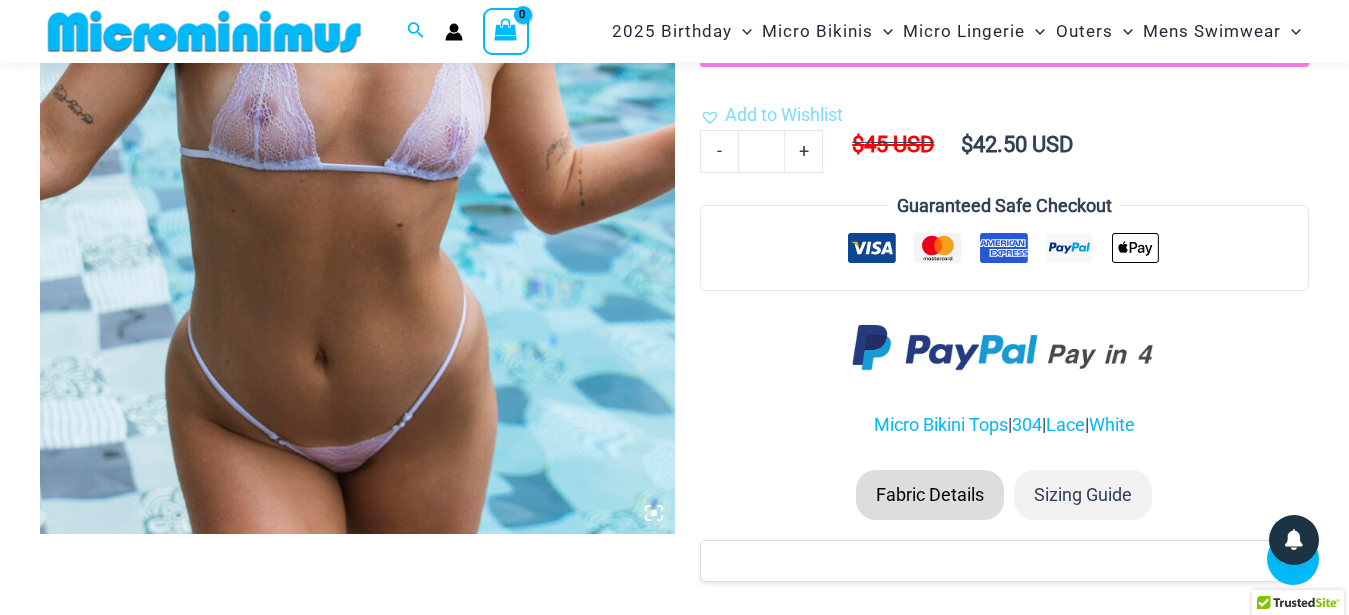 click at bounding box center (357, 60) 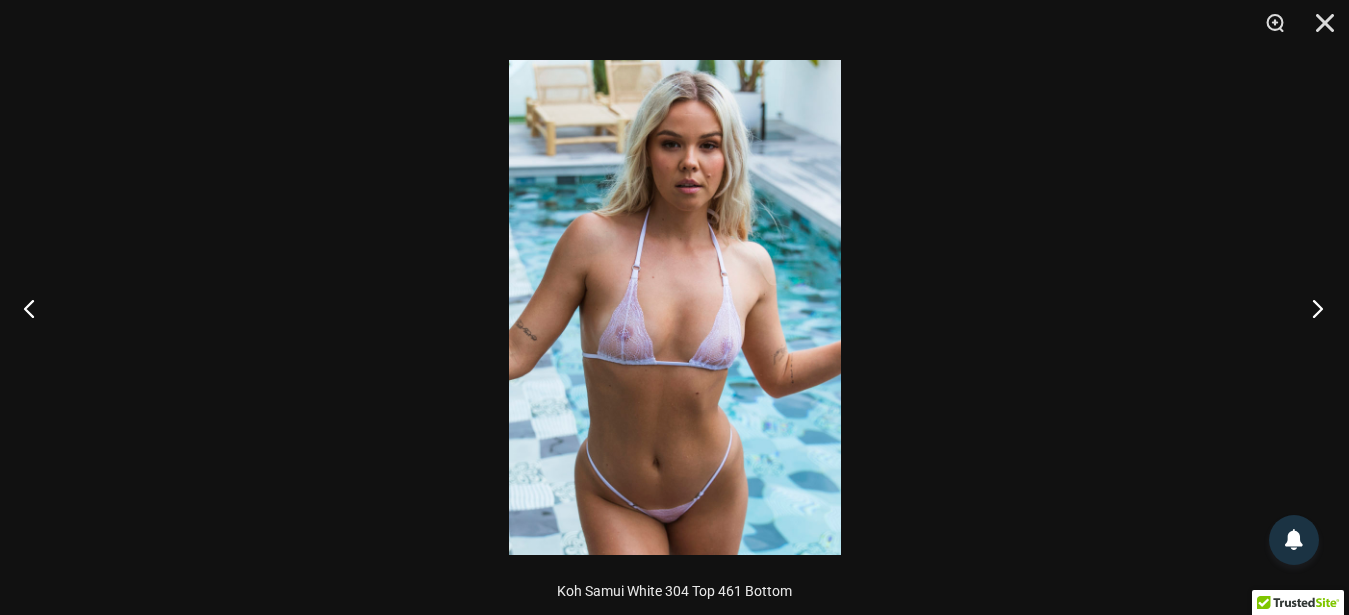 click at bounding box center [1311, 308] 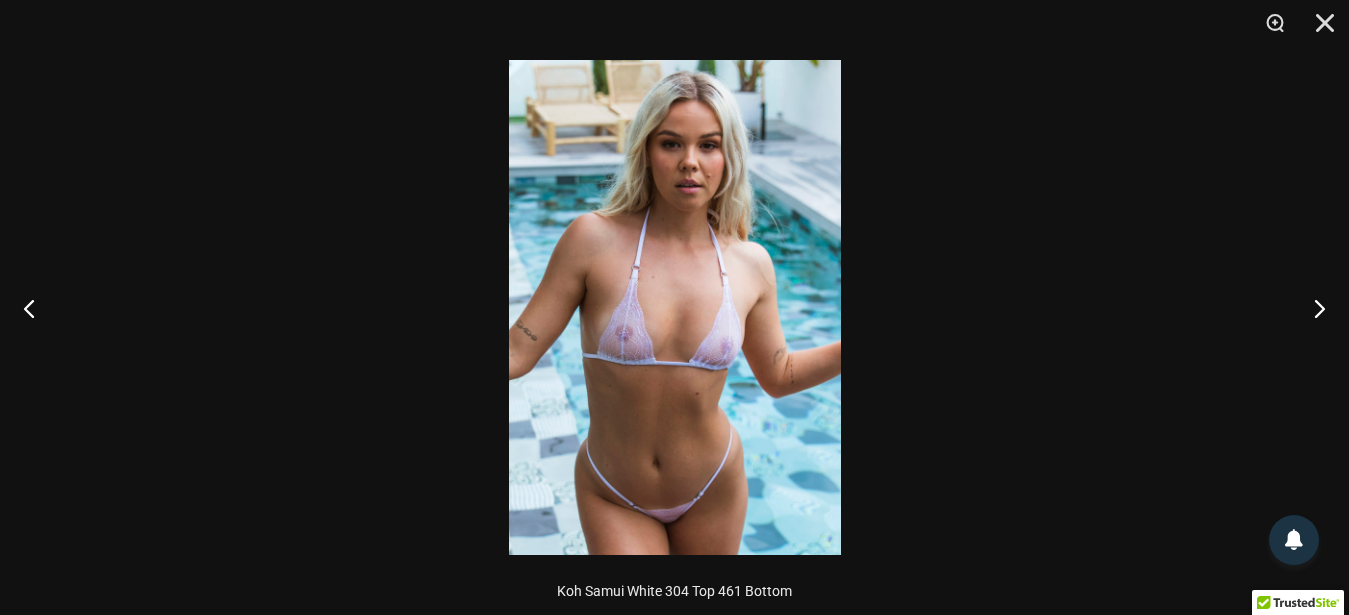 click at bounding box center [674, 307] 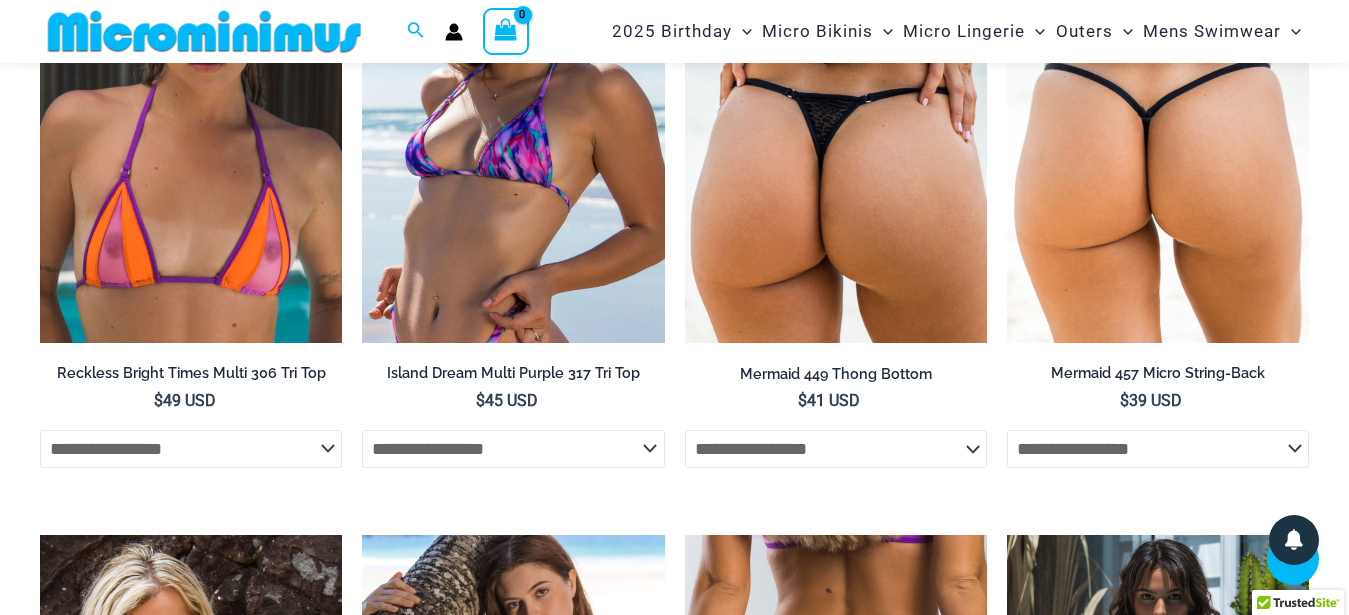 scroll, scrollTop: 2430, scrollLeft: 0, axis: vertical 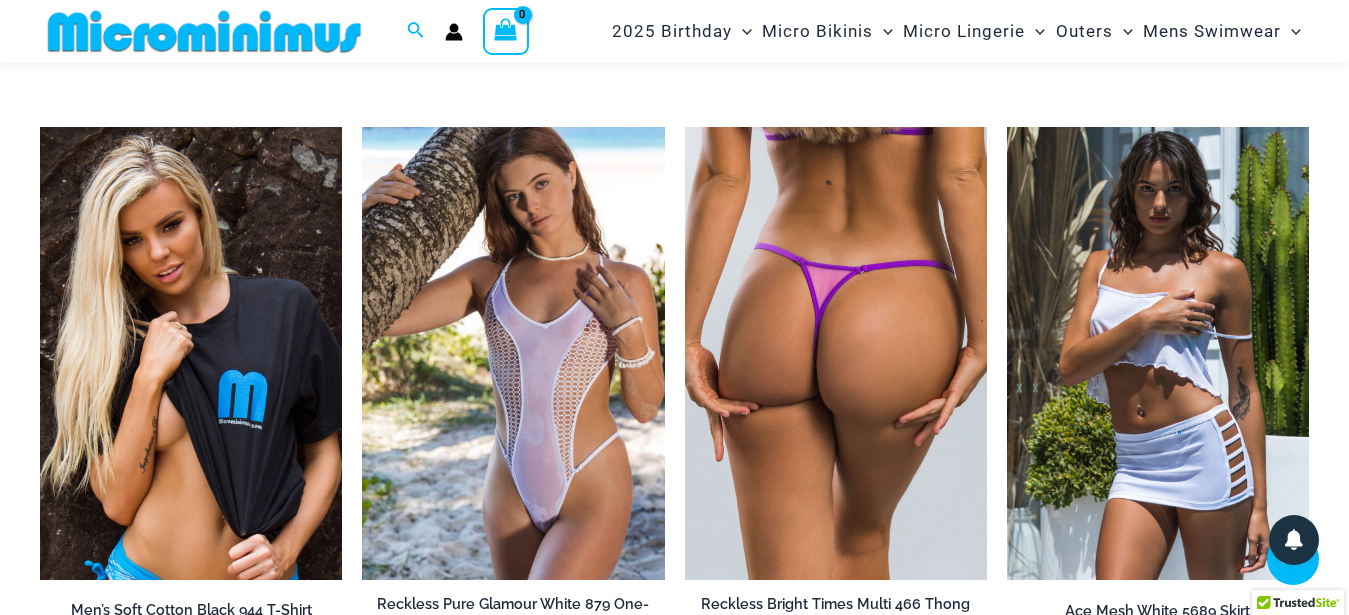 click at bounding box center (836, 353) 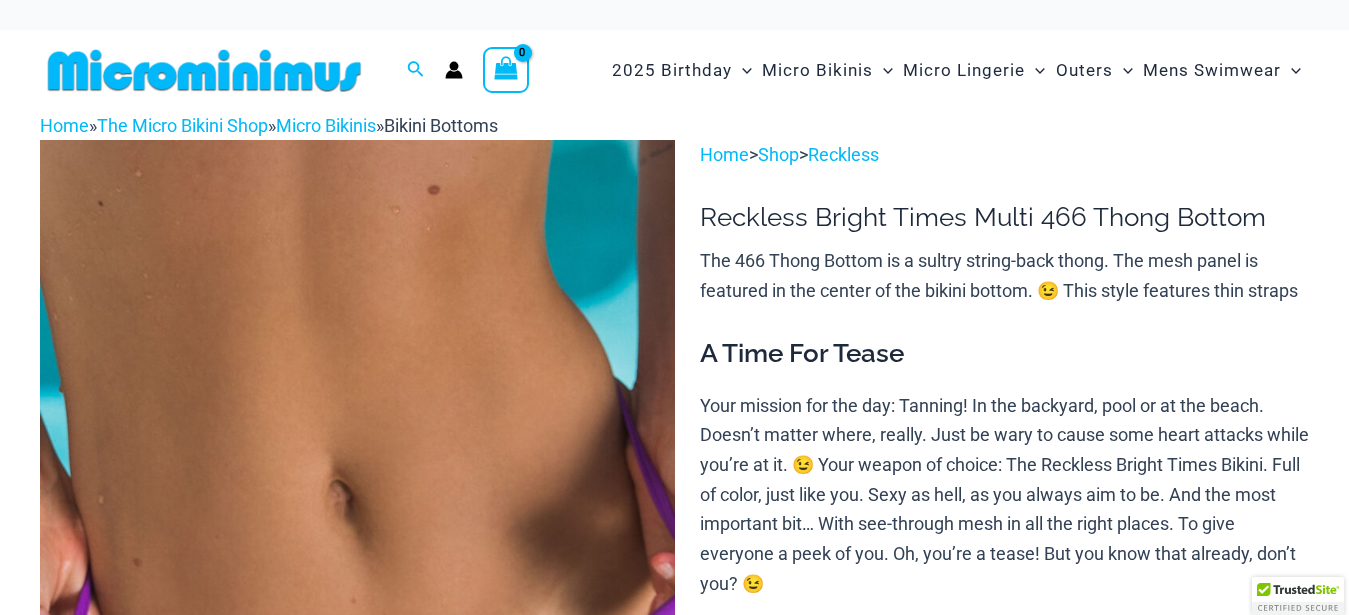 scroll, scrollTop: 0, scrollLeft: 0, axis: both 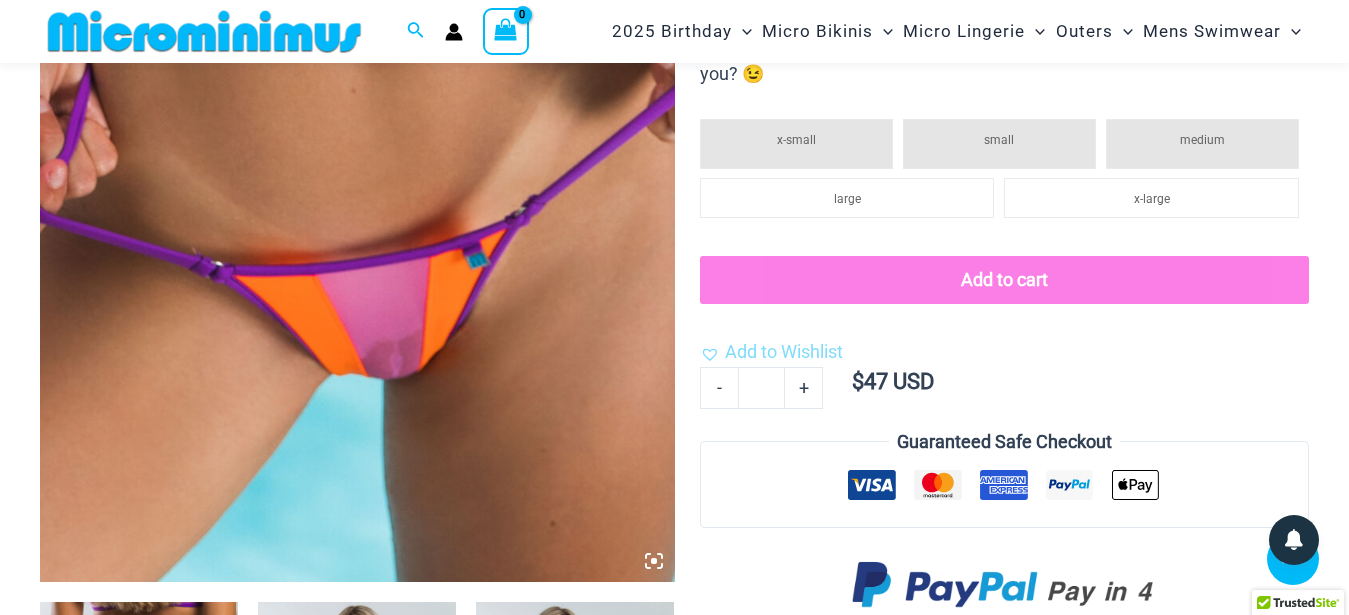 click at bounding box center [357, 106] 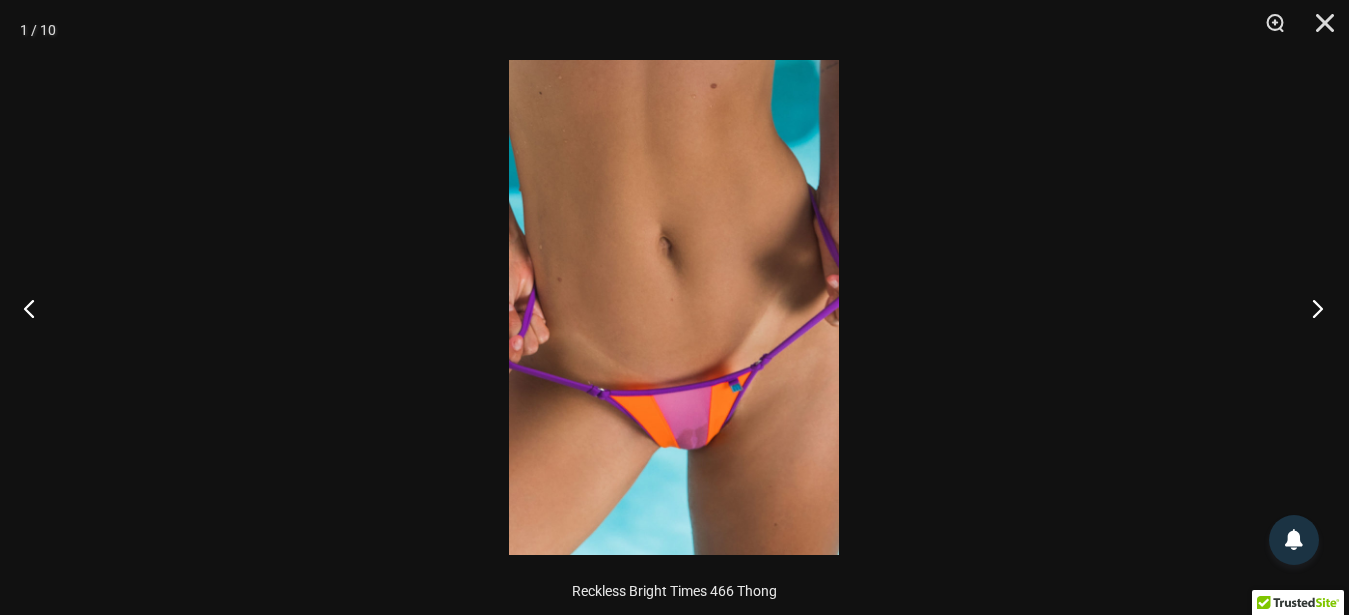 click at bounding box center (1311, 308) 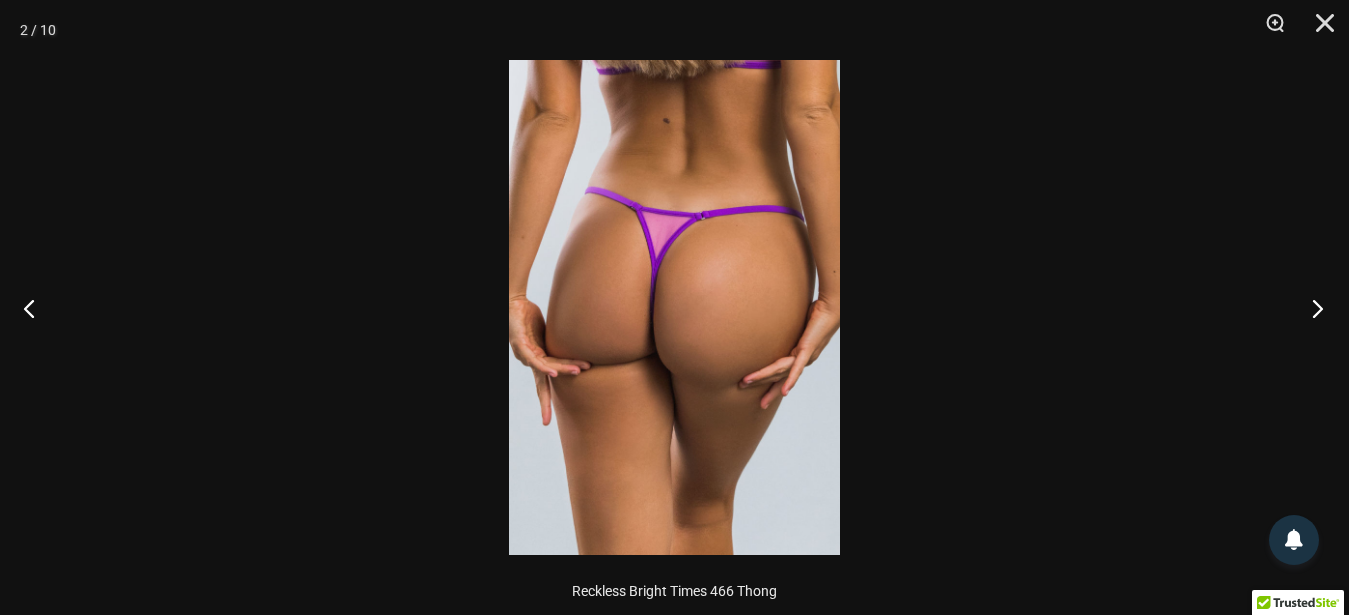 click at bounding box center (1311, 308) 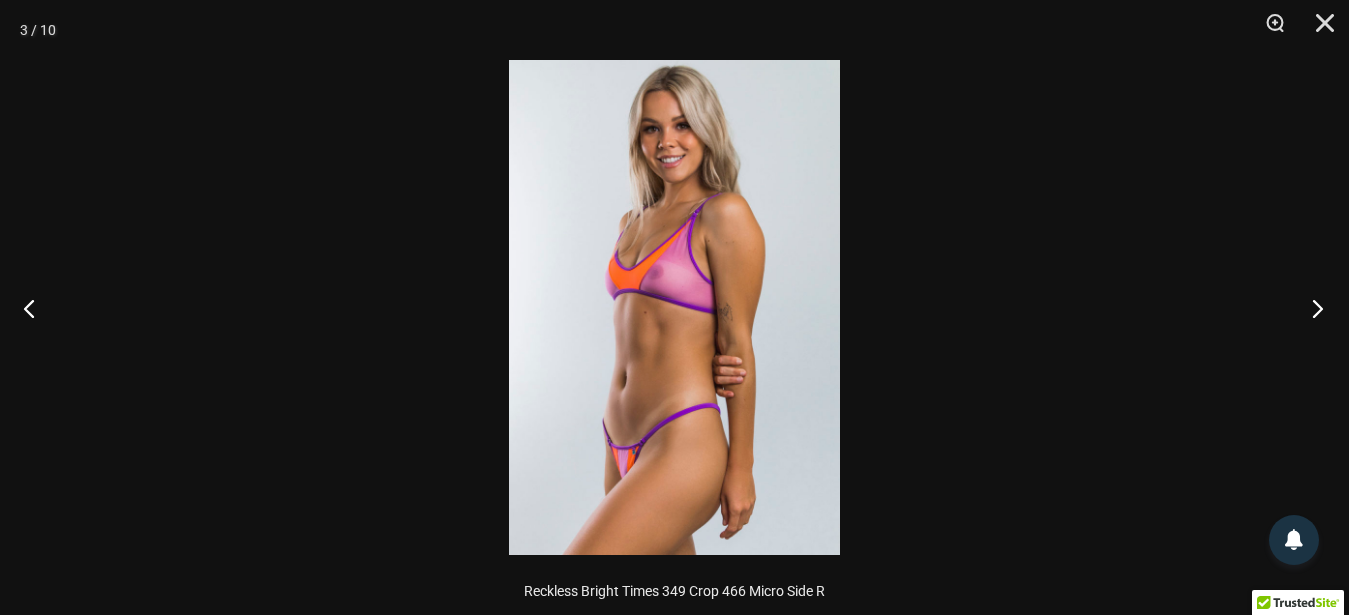 click at bounding box center [1311, 308] 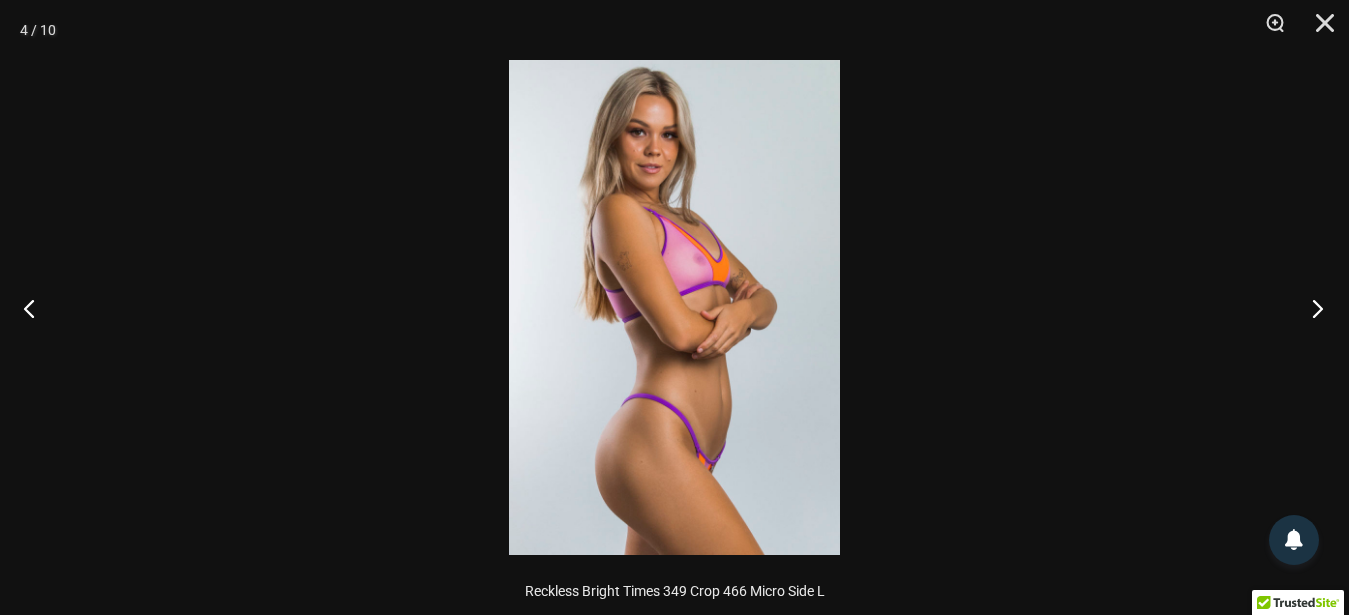 click at bounding box center (1311, 308) 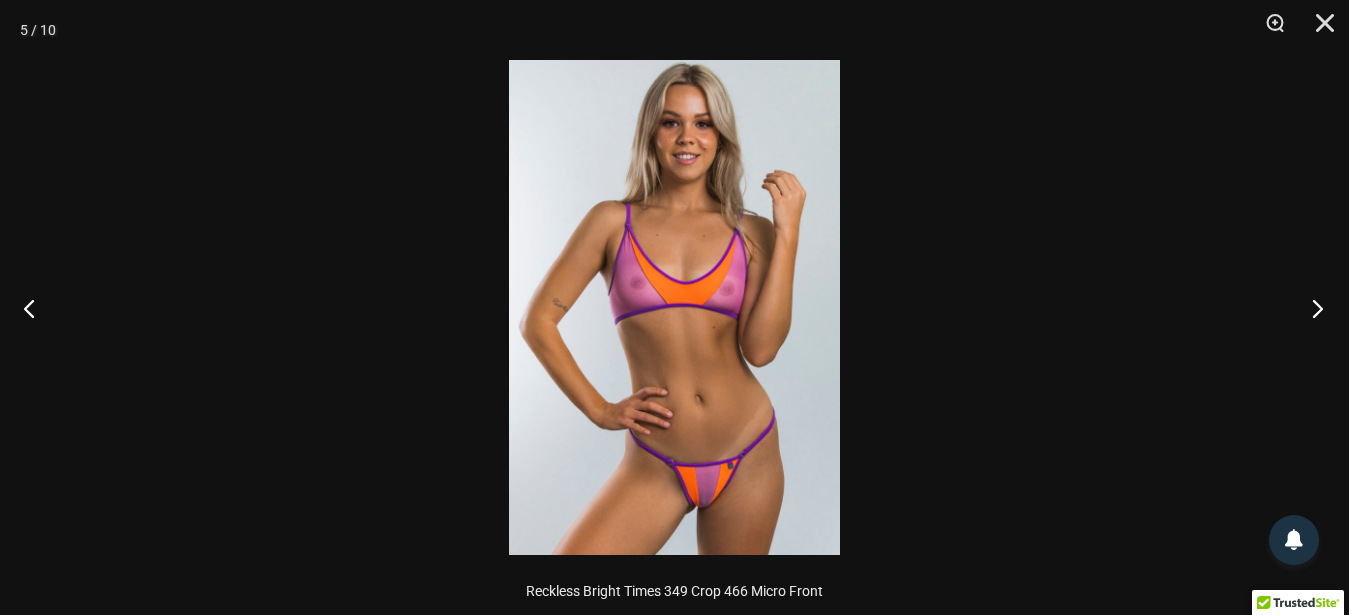 click at bounding box center [1311, 308] 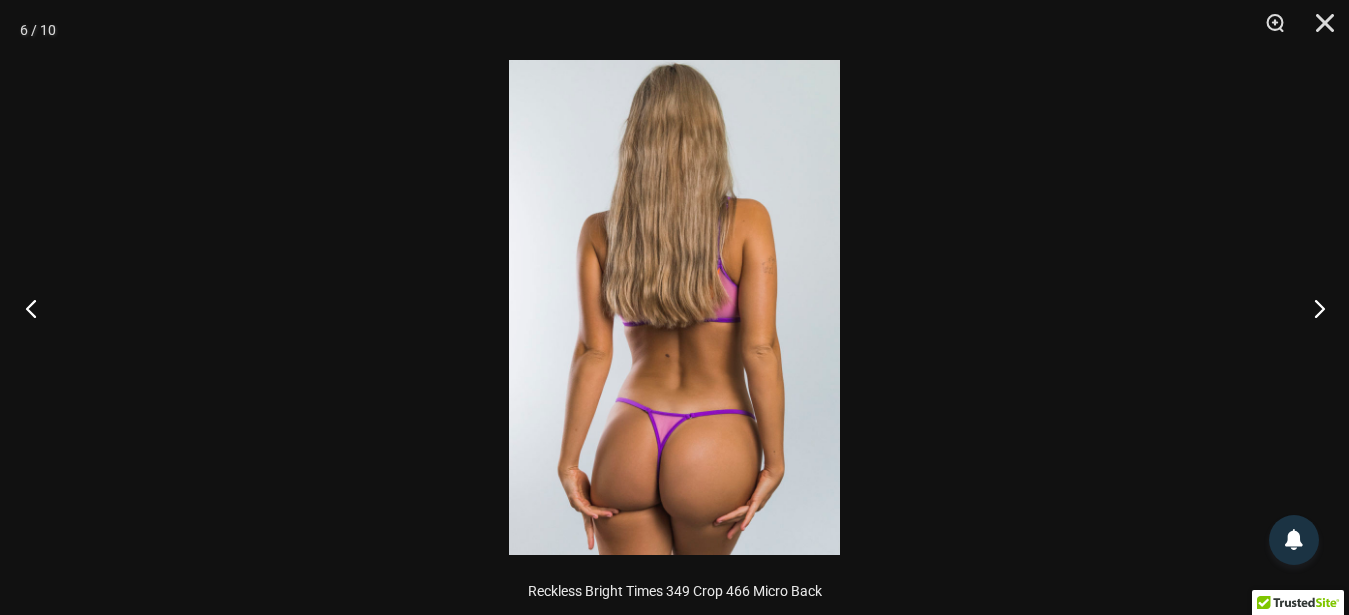 click at bounding box center [37, 308] 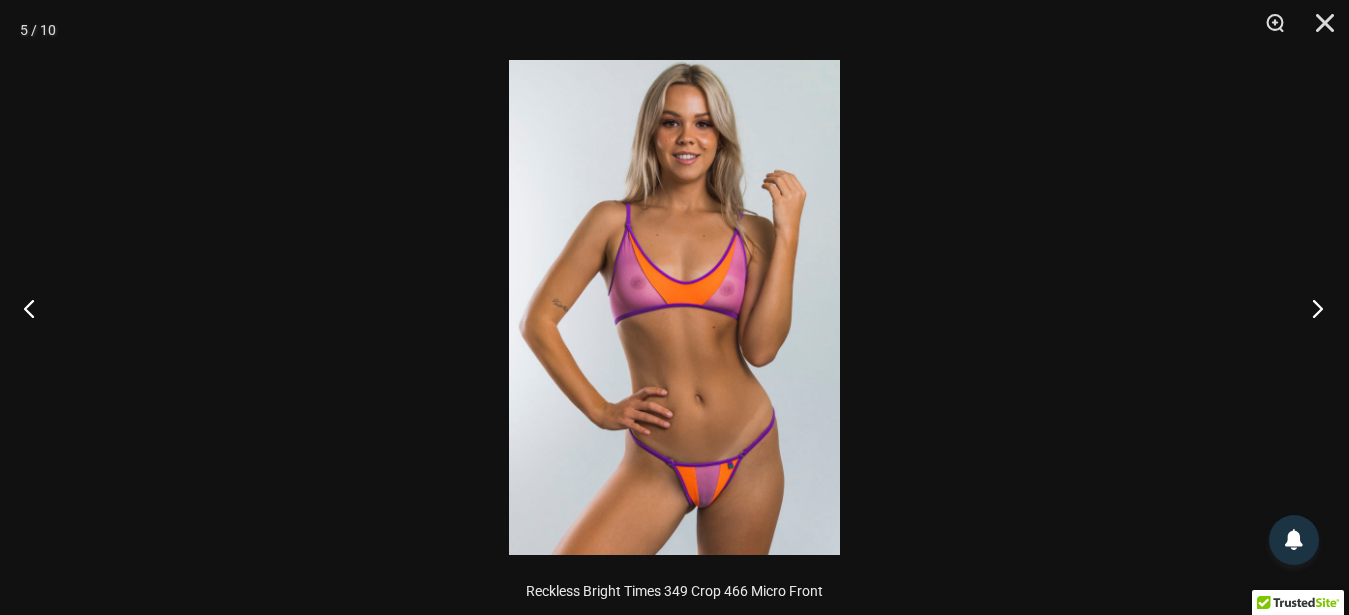 click at bounding box center (1311, 308) 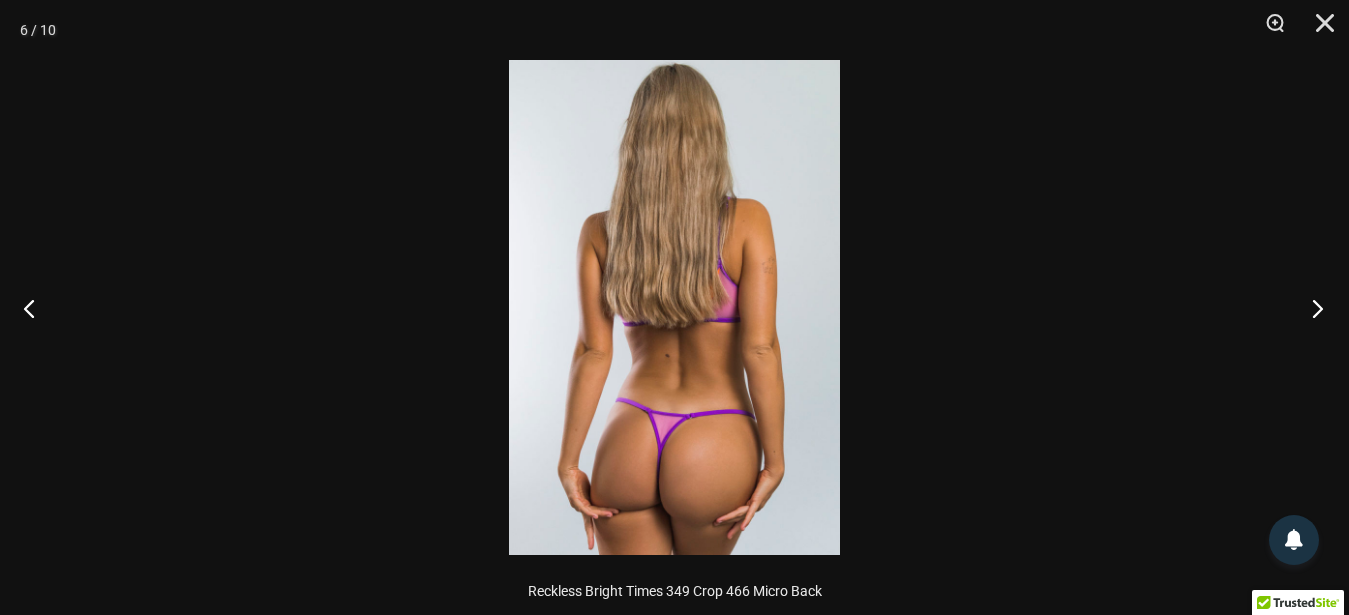 click at bounding box center (1311, 308) 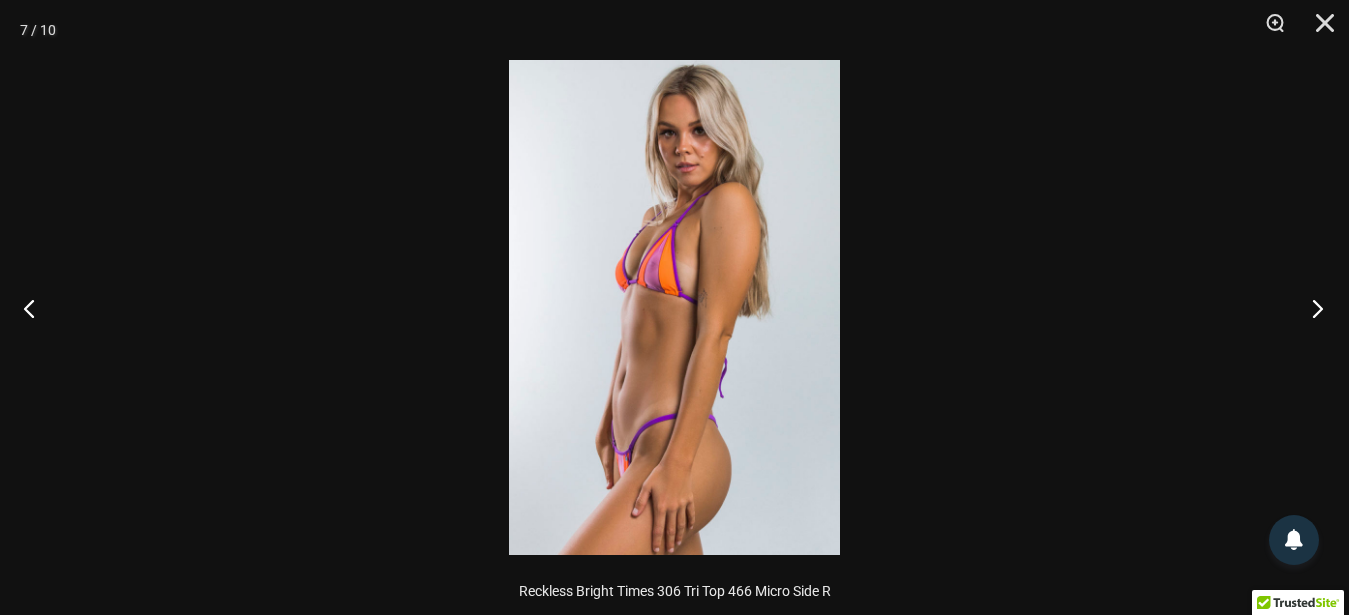 click at bounding box center (1311, 308) 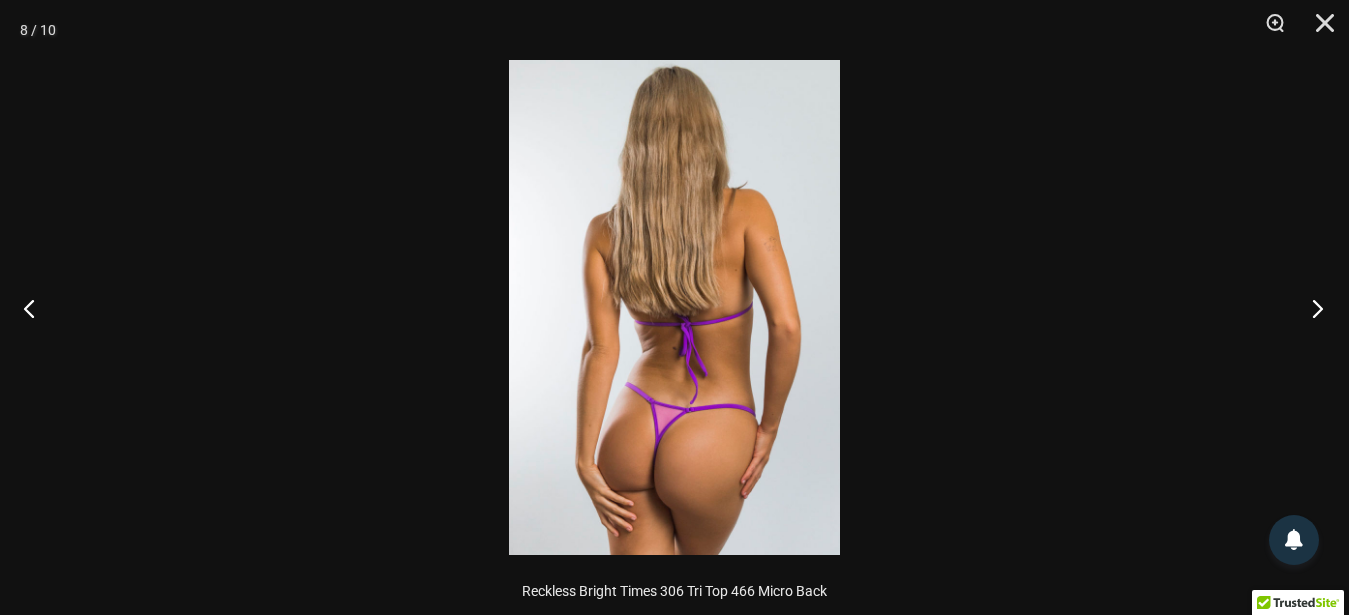 click at bounding box center (1311, 308) 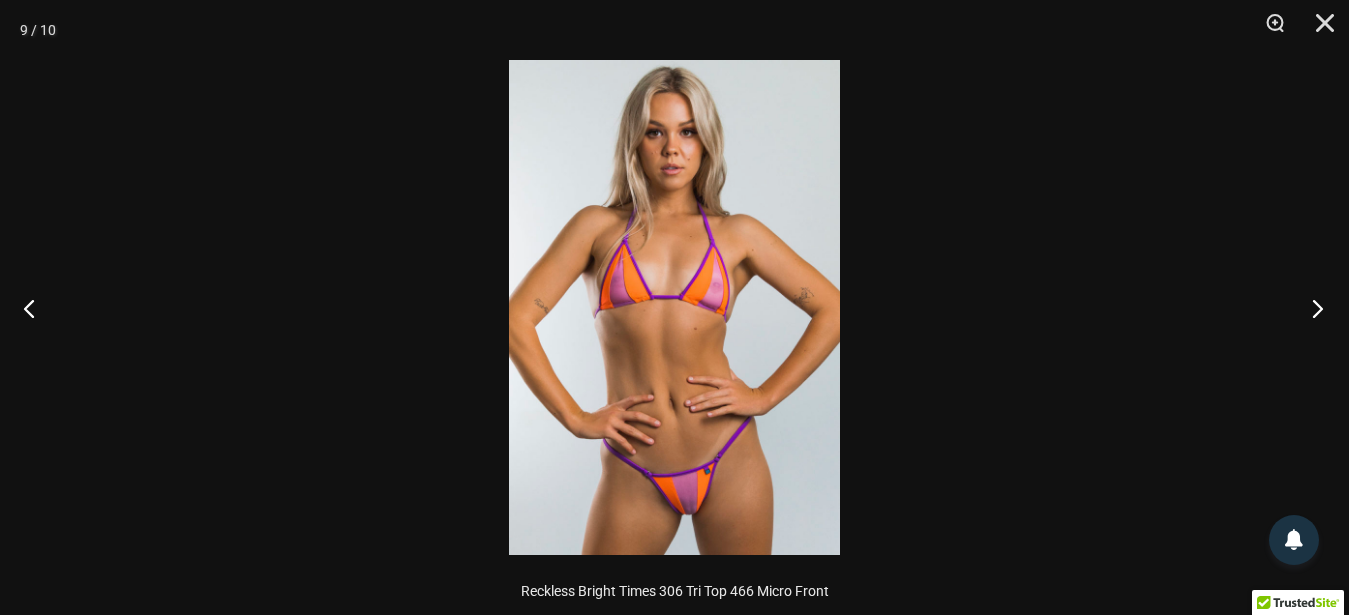 click at bounding box center (1311, 308) 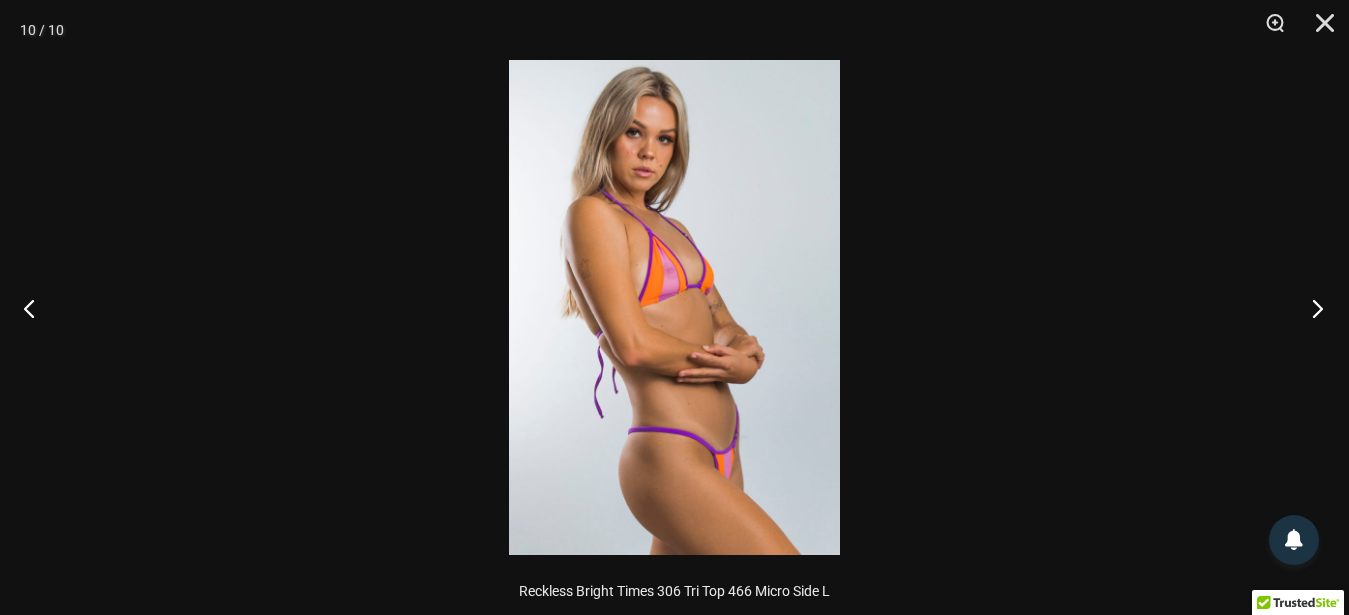 click at bounding box center (1311, 308) 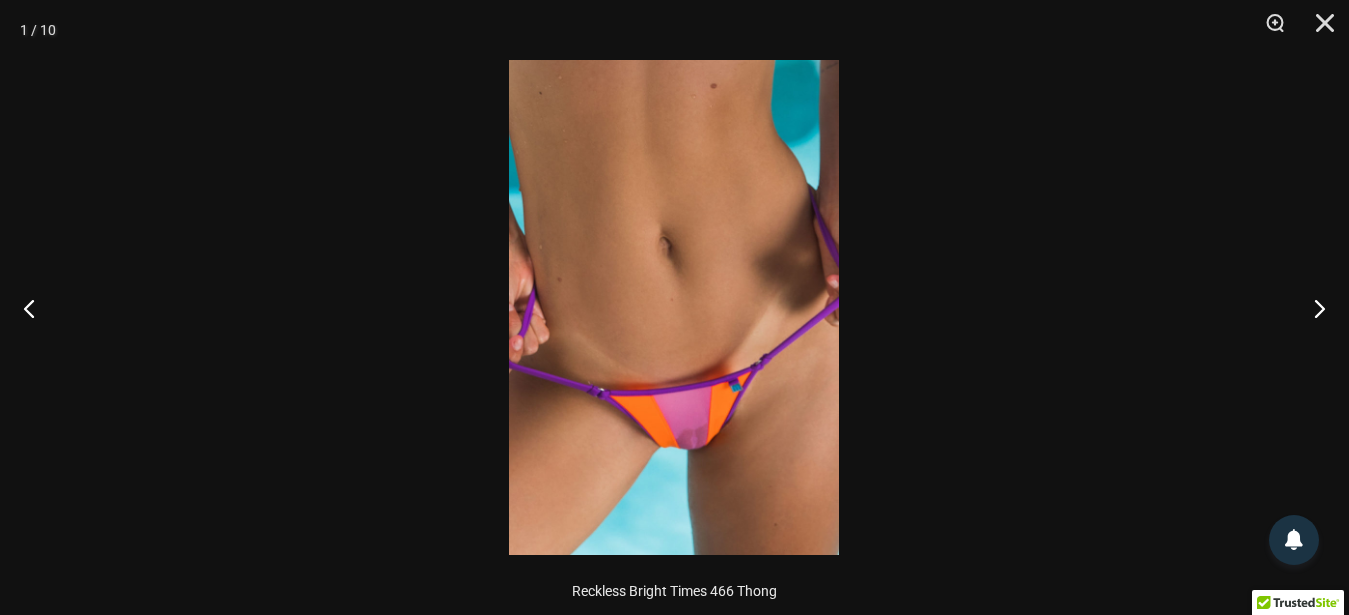 click at bounding box center [674, 307] 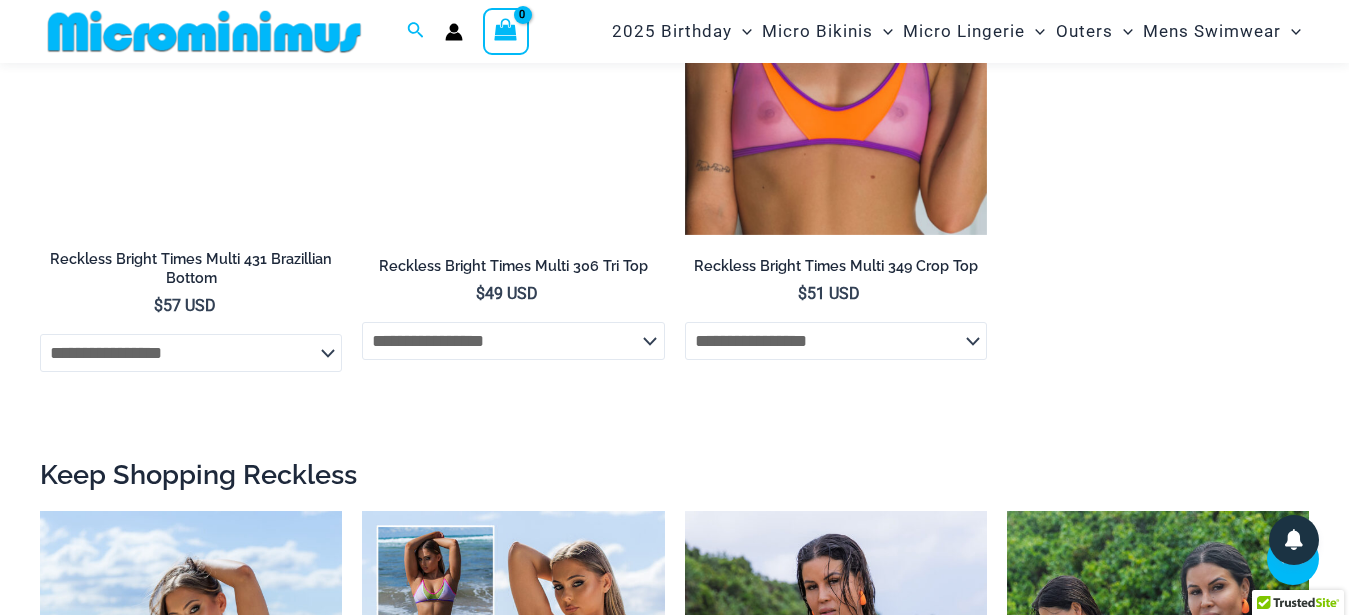 scroll, scrollTop: 2022, scrollLeft: 0, axis: vertical 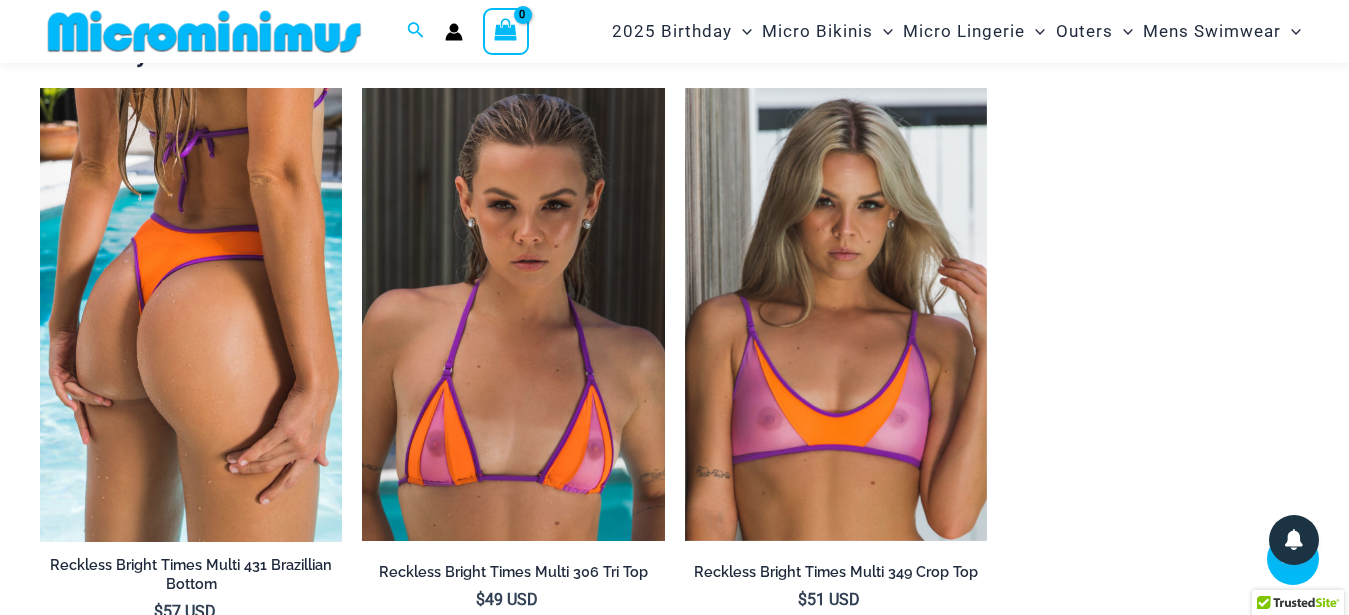 click at bounding box center [191, 315] 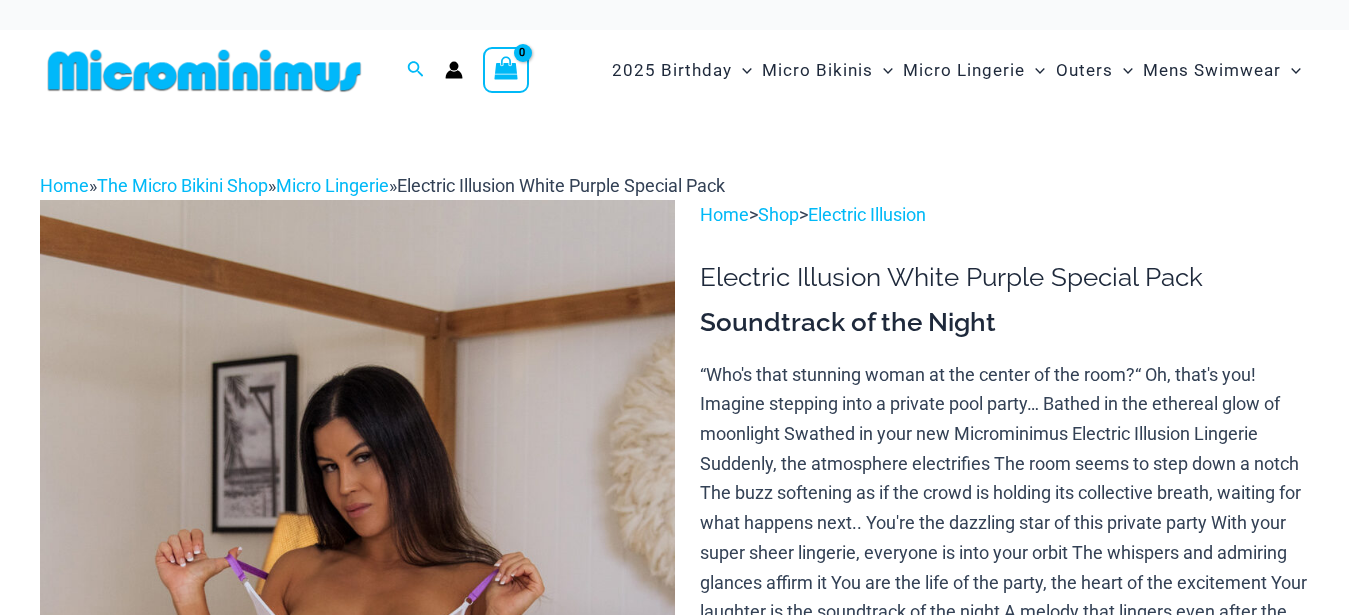scroll, scrollTop: 0, scrollLeft: 0, axis: both 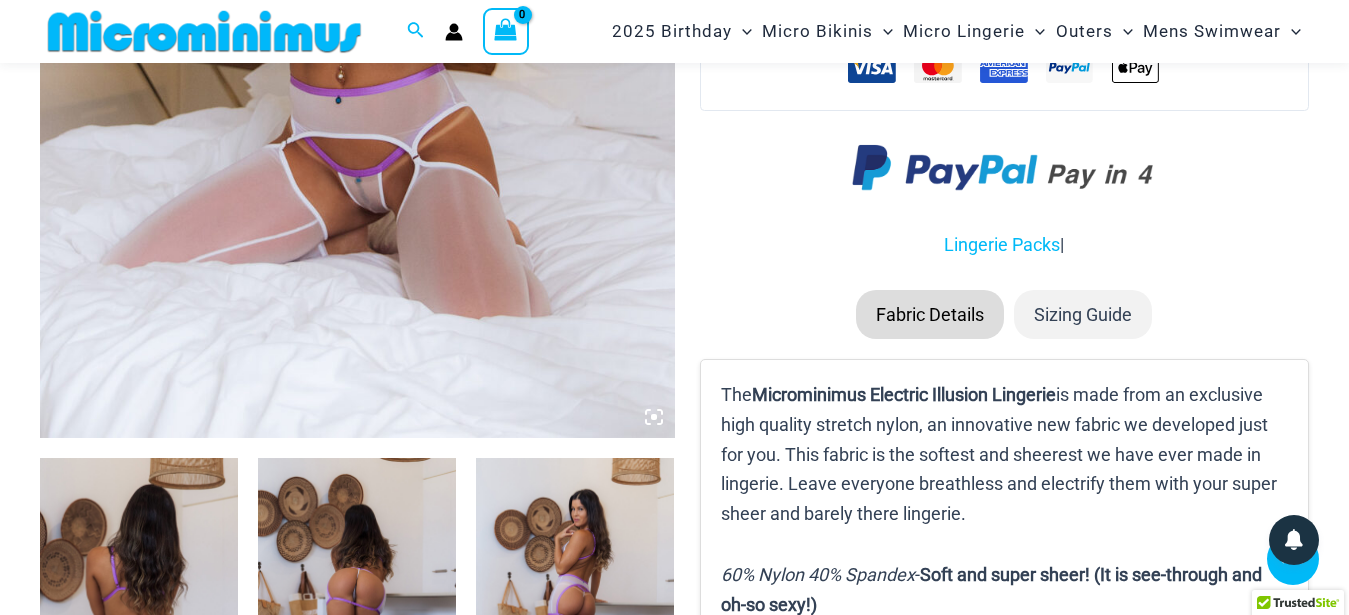 click at bounding box center [357, -38] 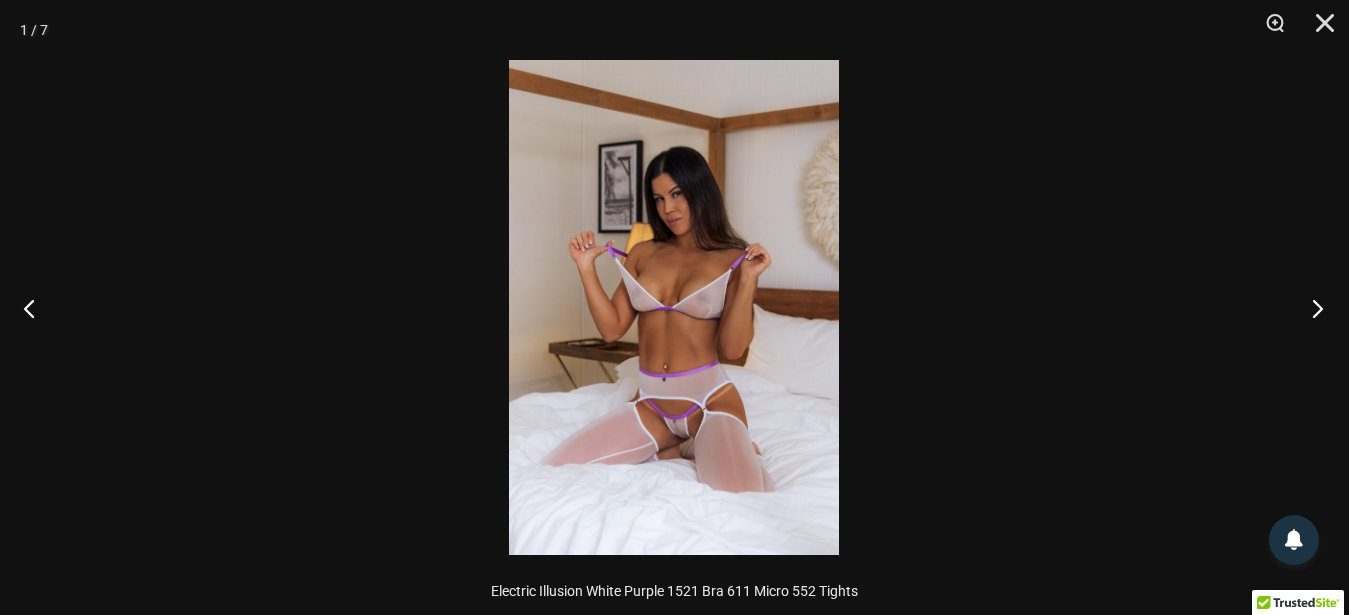 click at bounding box center (1311, 308) 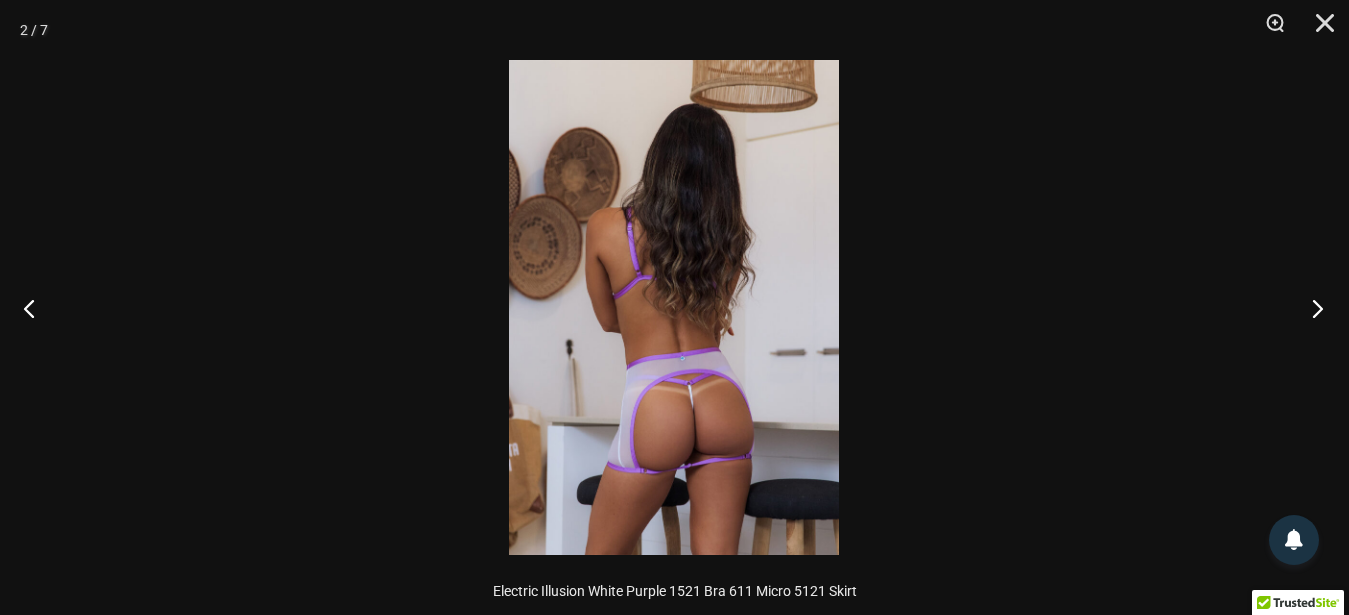 click at bounding box center [1311, 308] 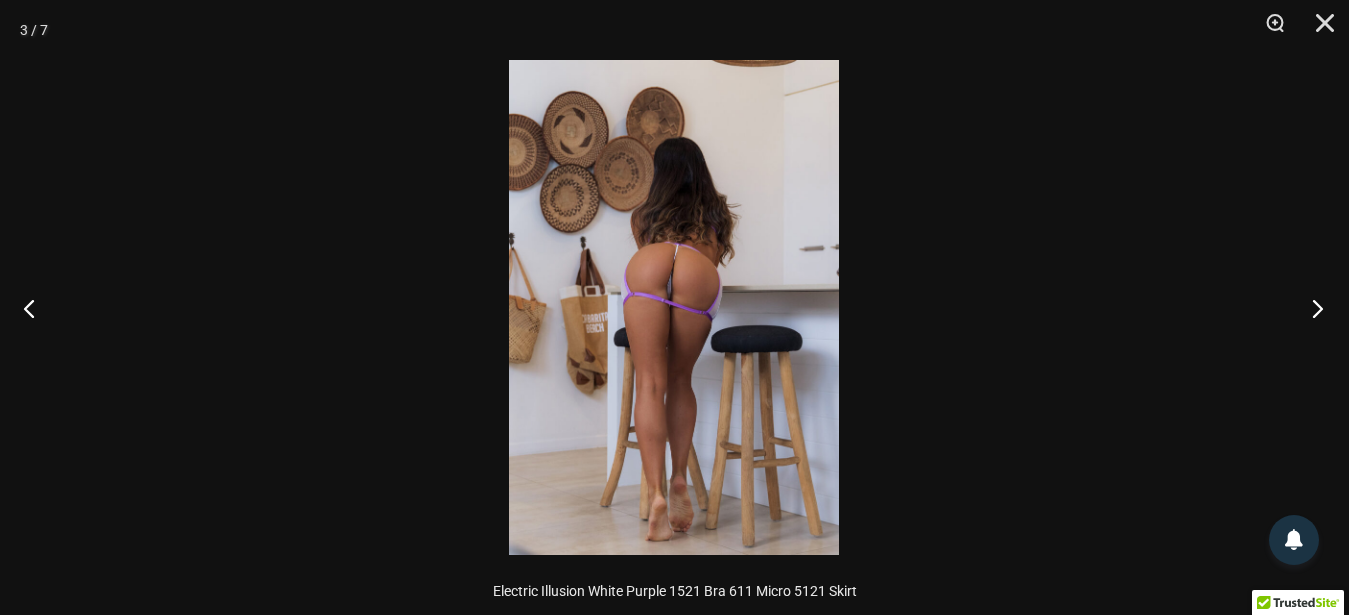 click at bounding box center [1311, 308] 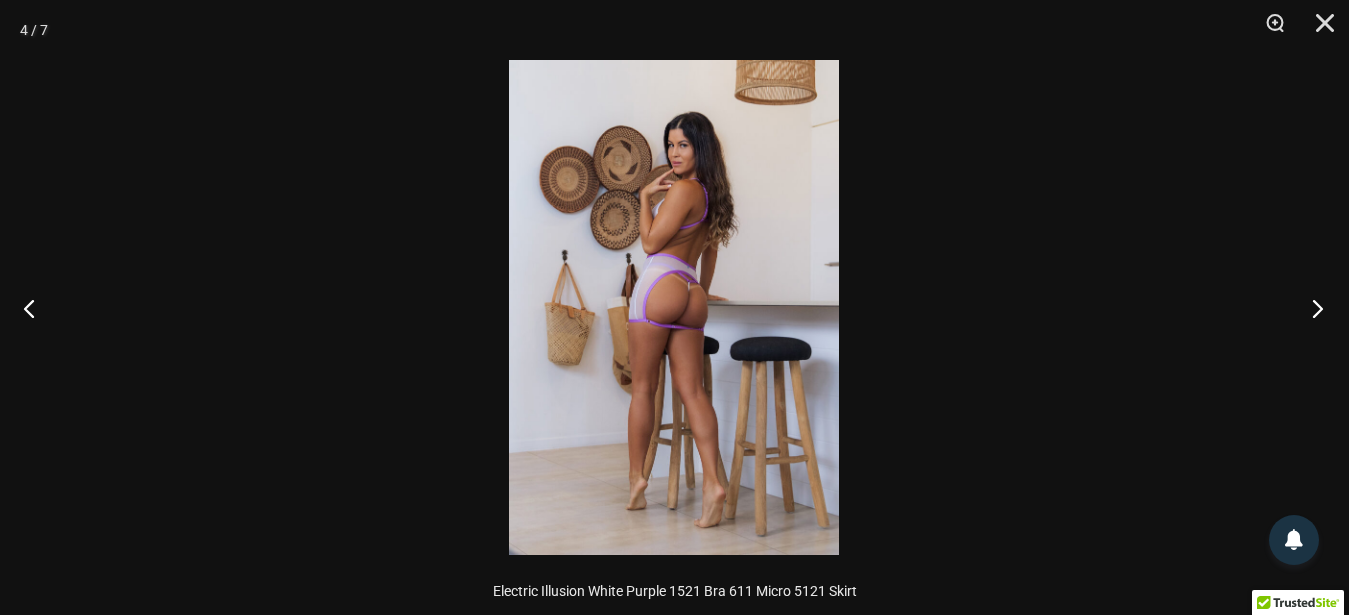 click at bounding box center [1311, 308] 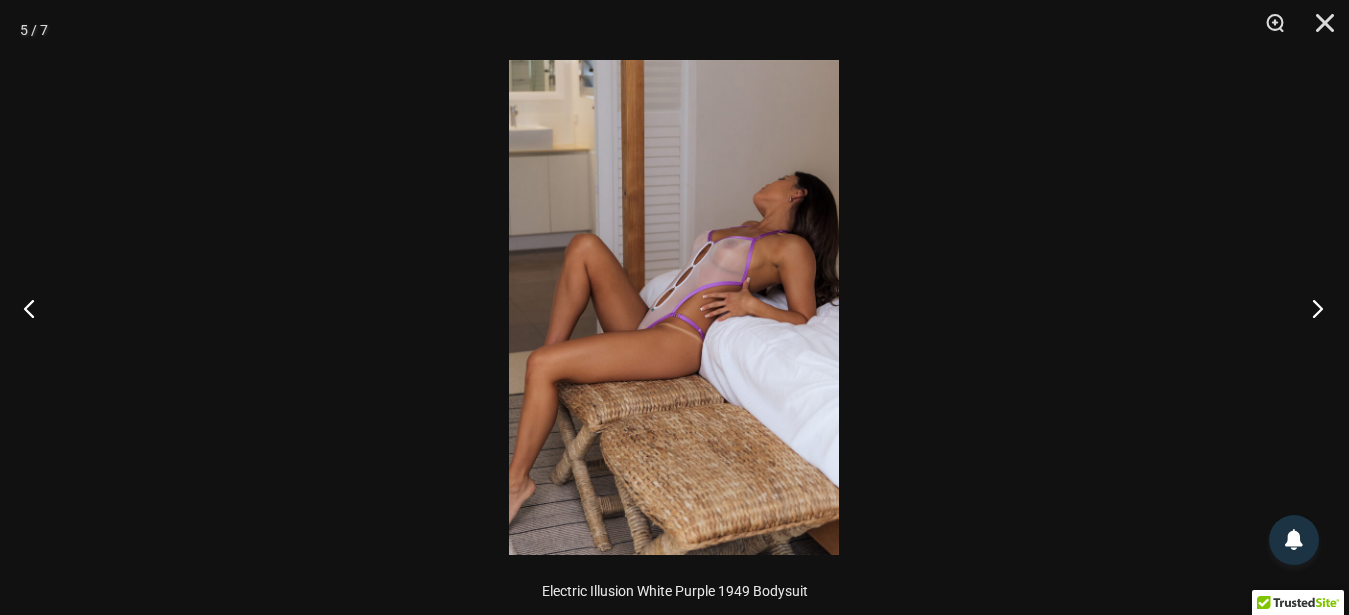 click at bounding box center (1311, 308) 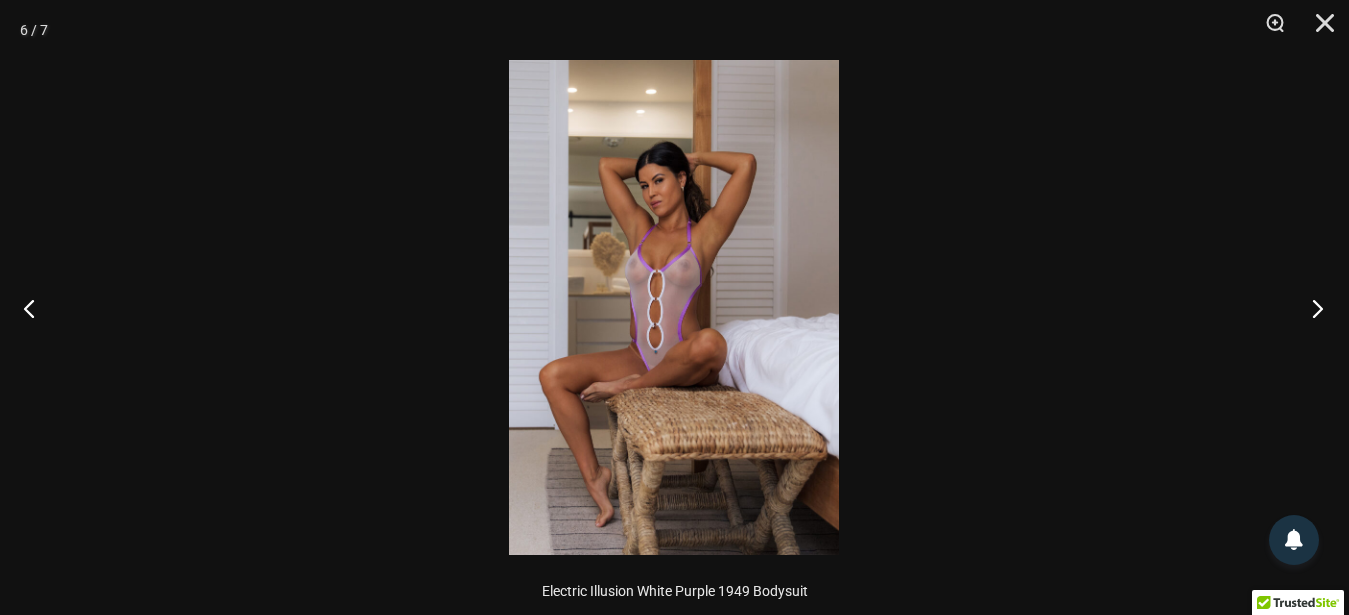 click at bounding box center (1311, 308) 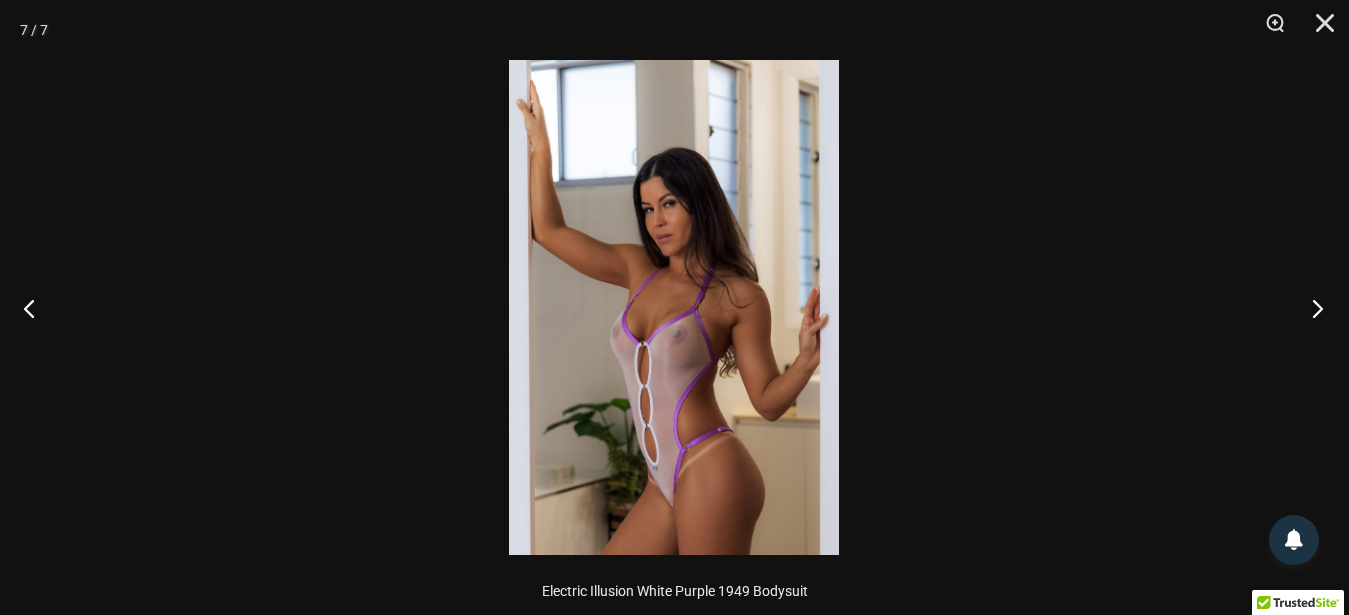 click at bounding box center [1311, 308] 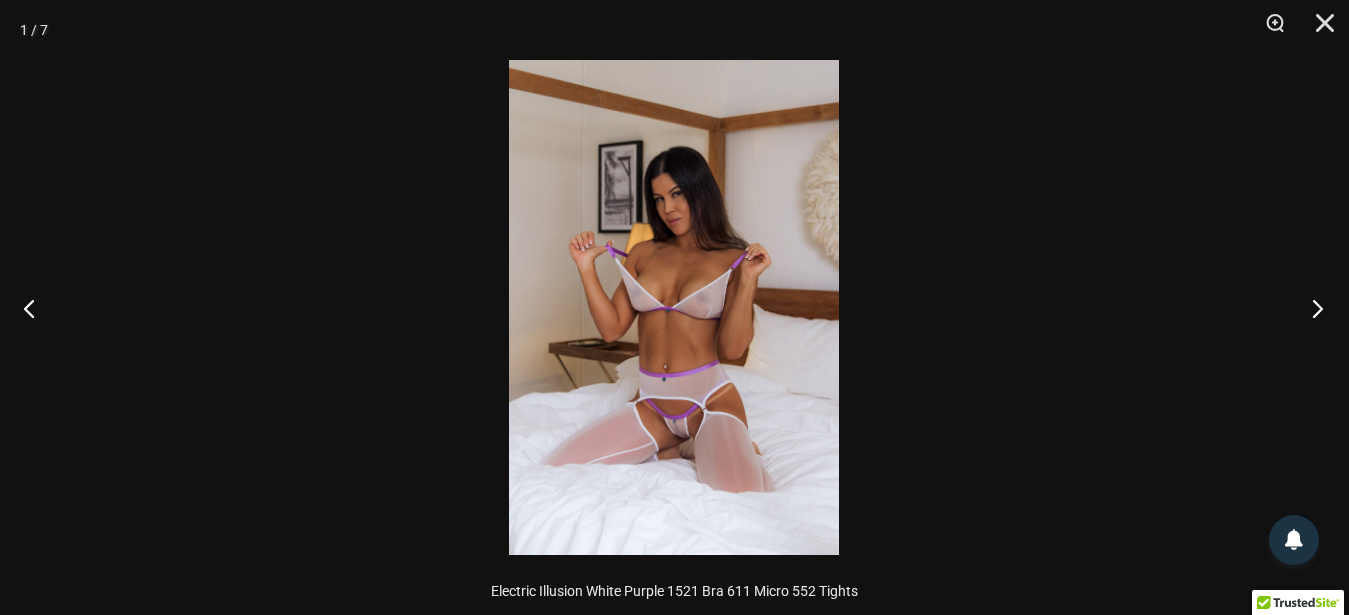 click at bounding box center [1311, 308] 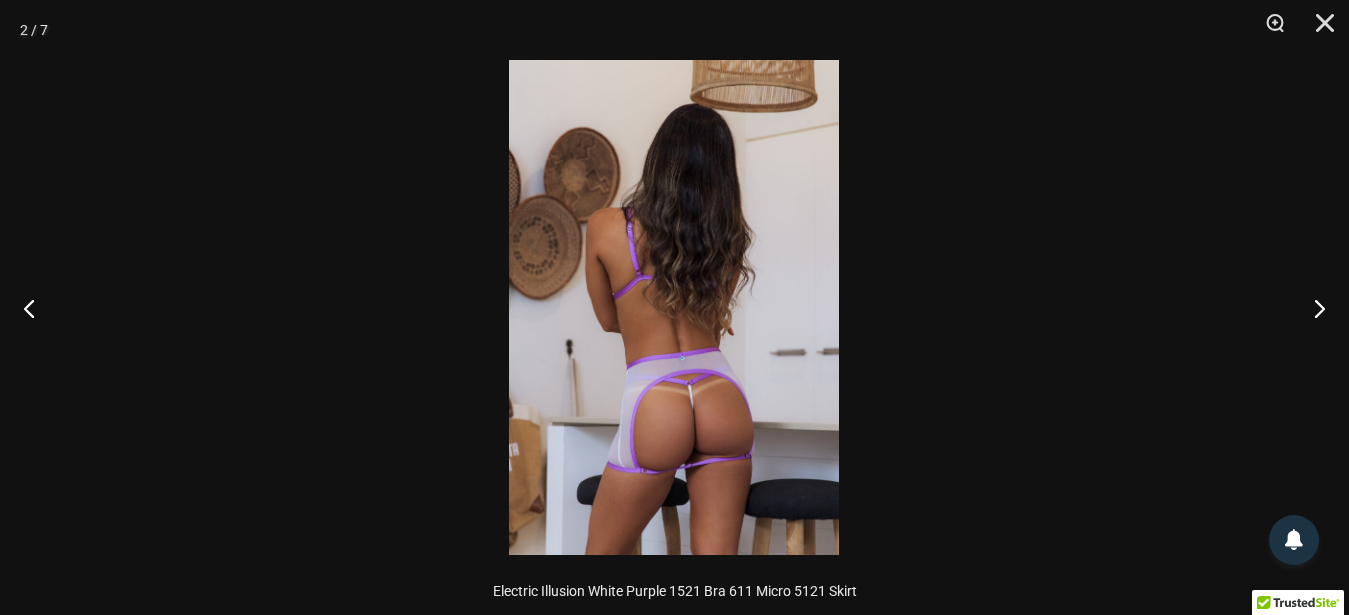 click at bounding box center [674, 307] 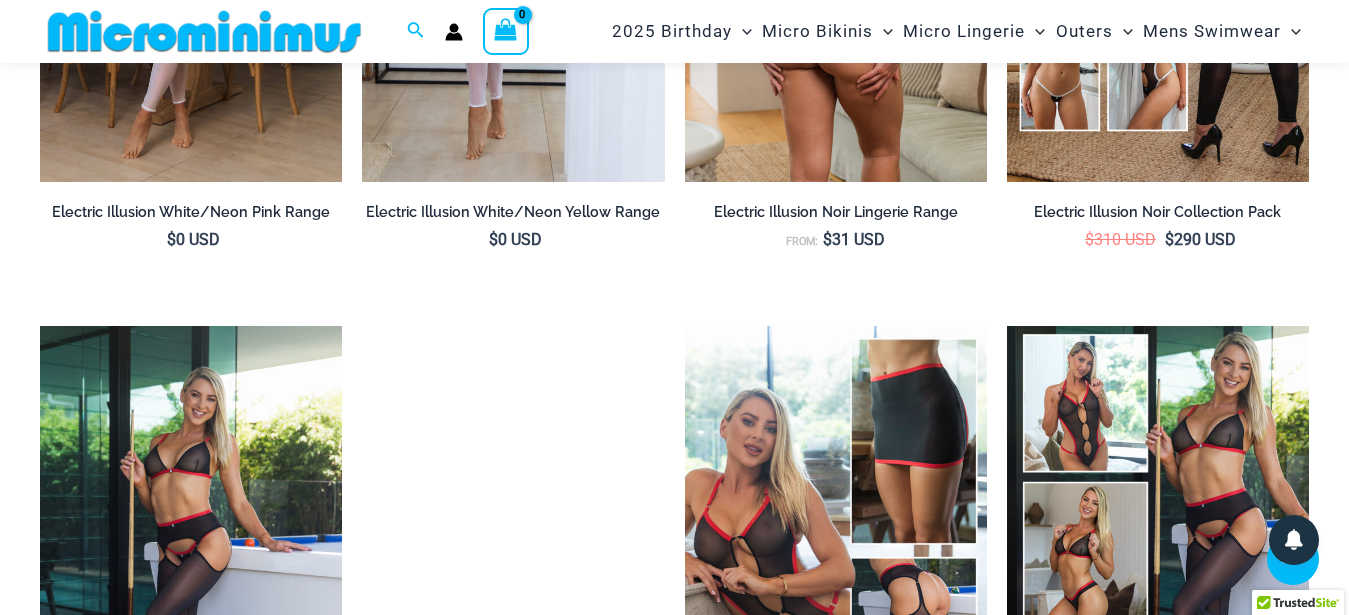 scroll, scrollTop: 1818, scrollLeft: 0, axis: vertical 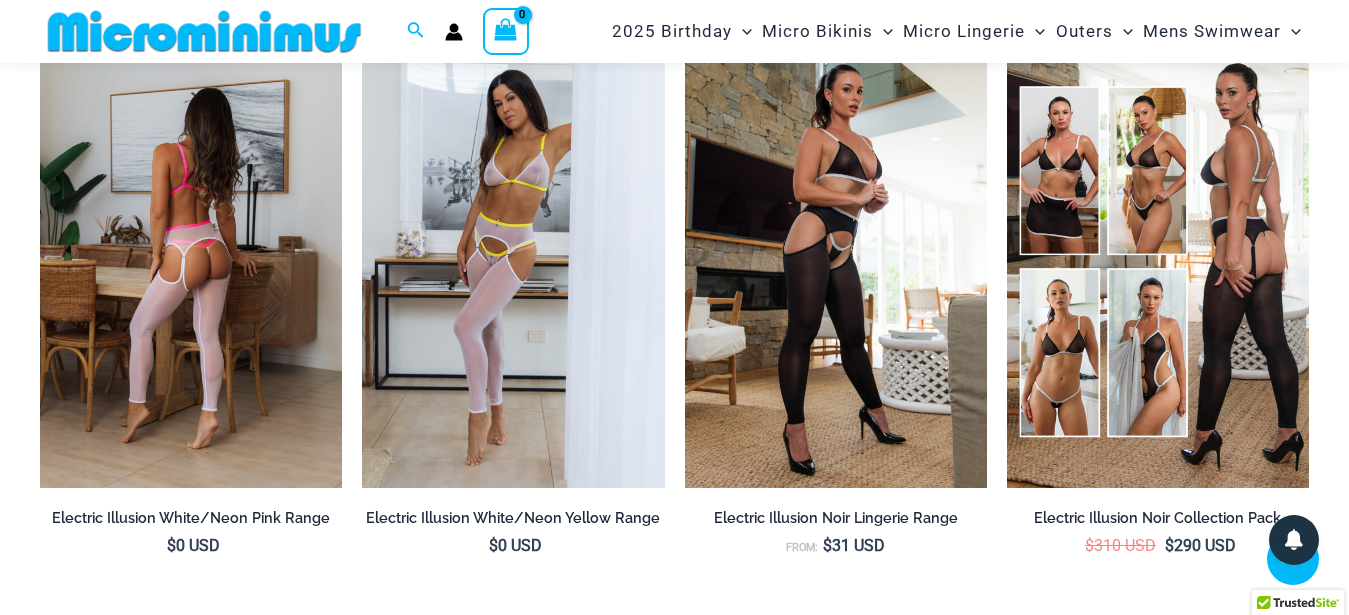 click at bounding box center (191, 261) 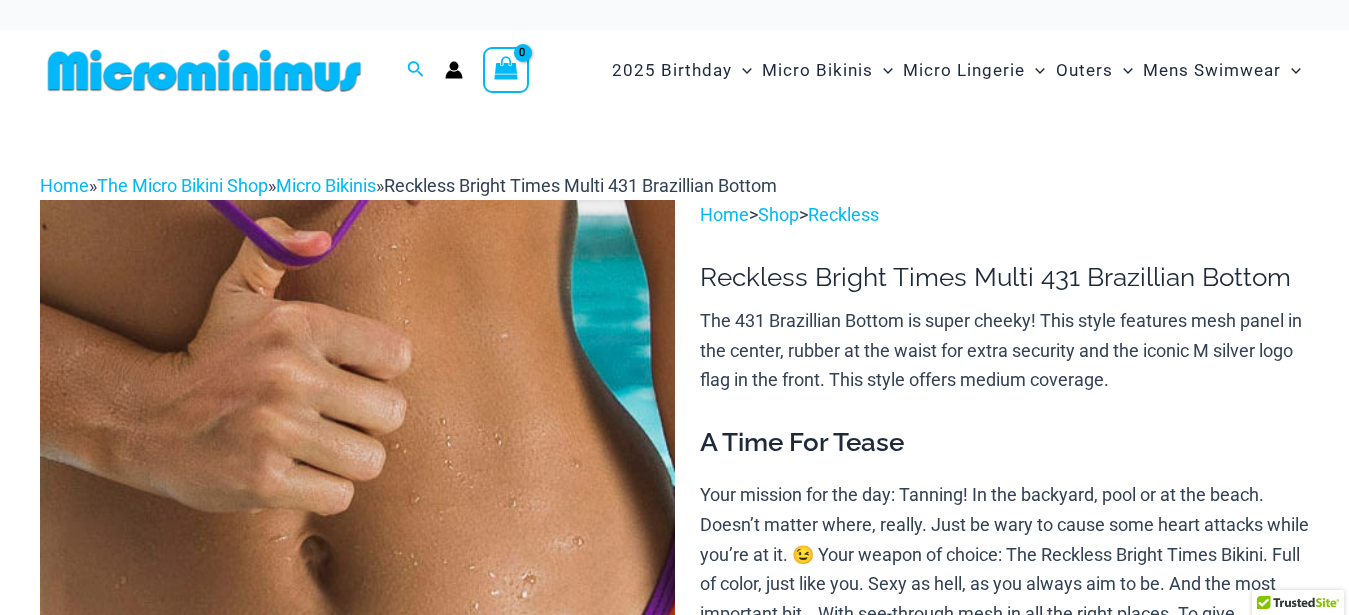 scroll, scrollTop: 0, scrollLeft: 0, axis: both 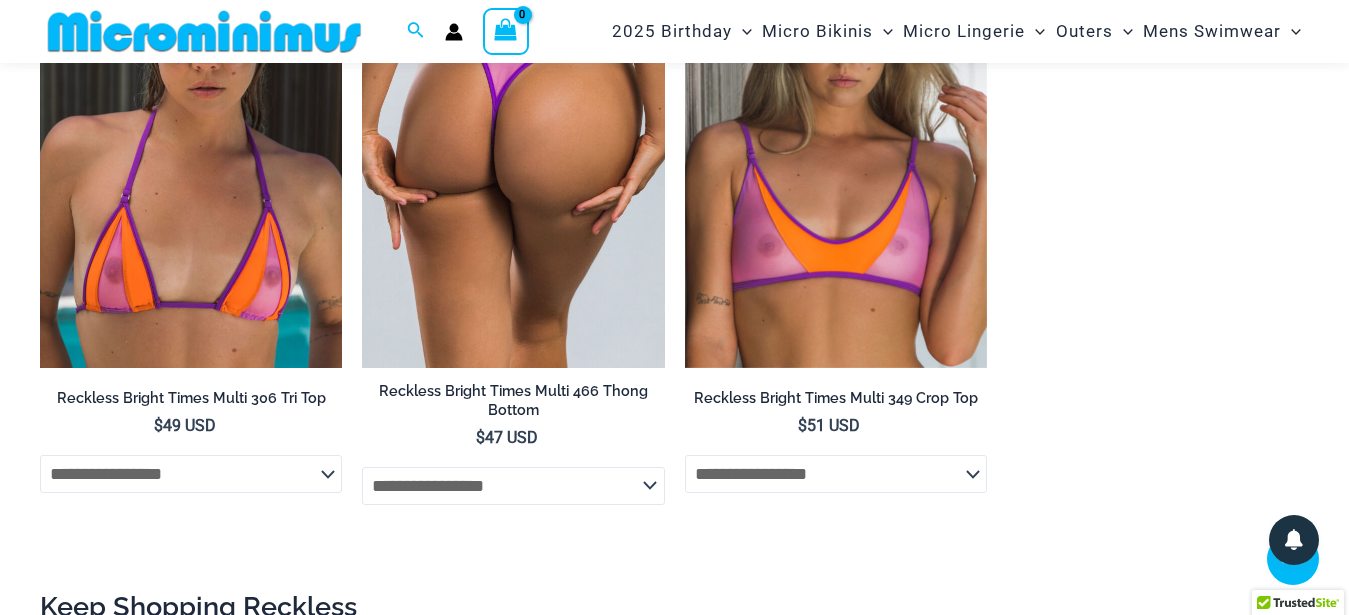 click at bounding box center [513, 141] 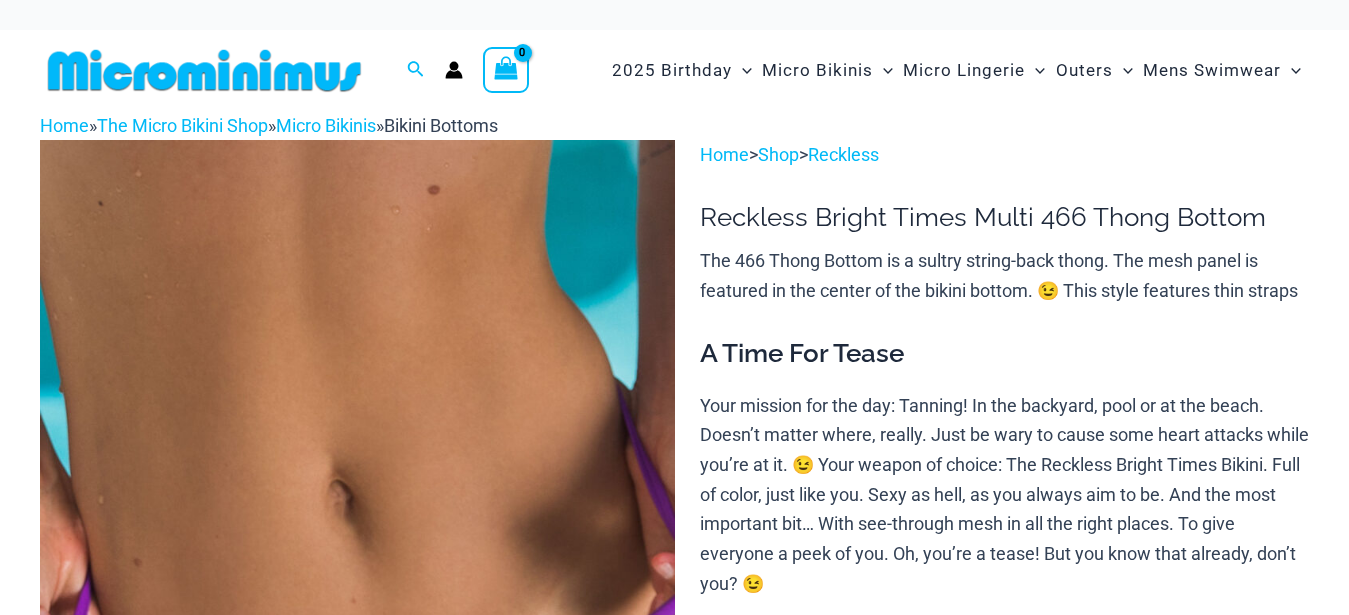 scroll, scrollTop: 0, scrollLeft: 0, axis: both 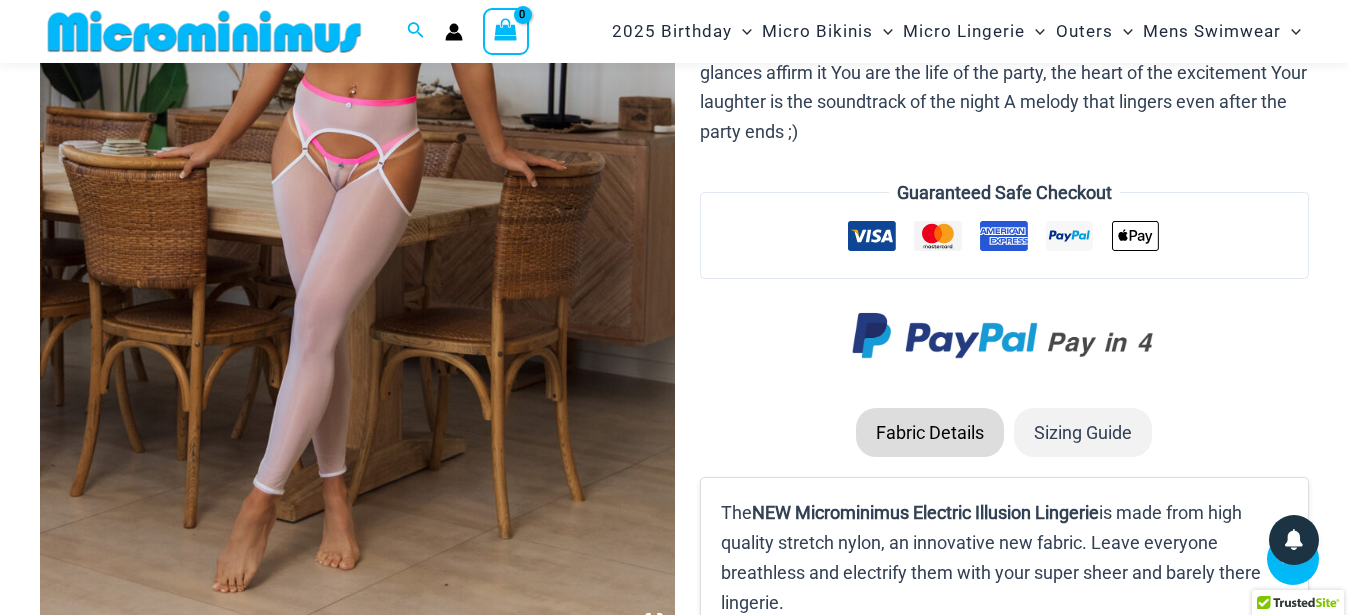 drag, startPoint x: 362, startPoint y: 168, endPoint x: 354, endPoint y: 178, distance: 12.806249 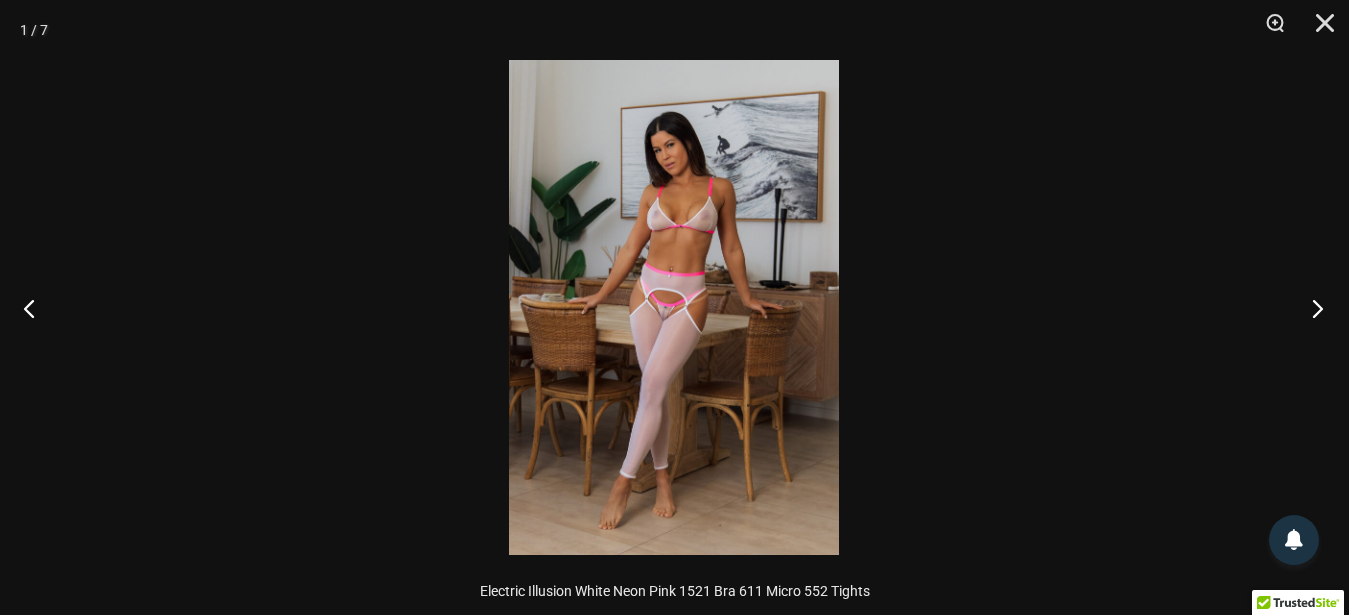 click at bounding box center (1311, 308) 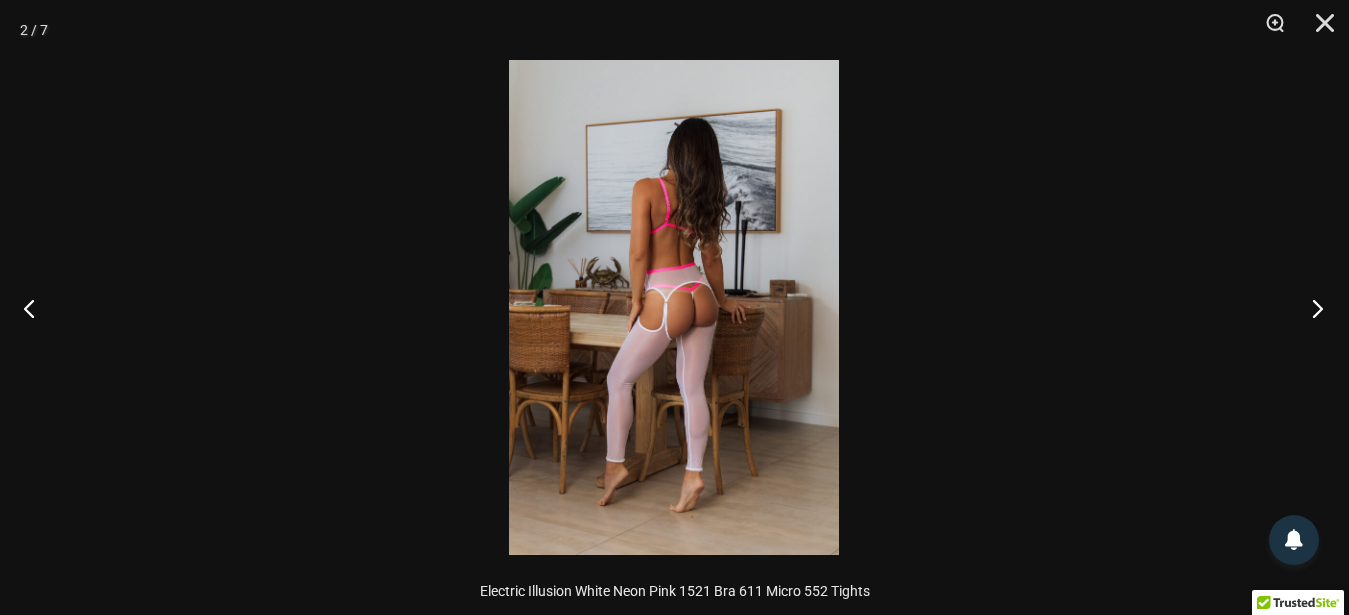 click at bounding box center [1311, 308] 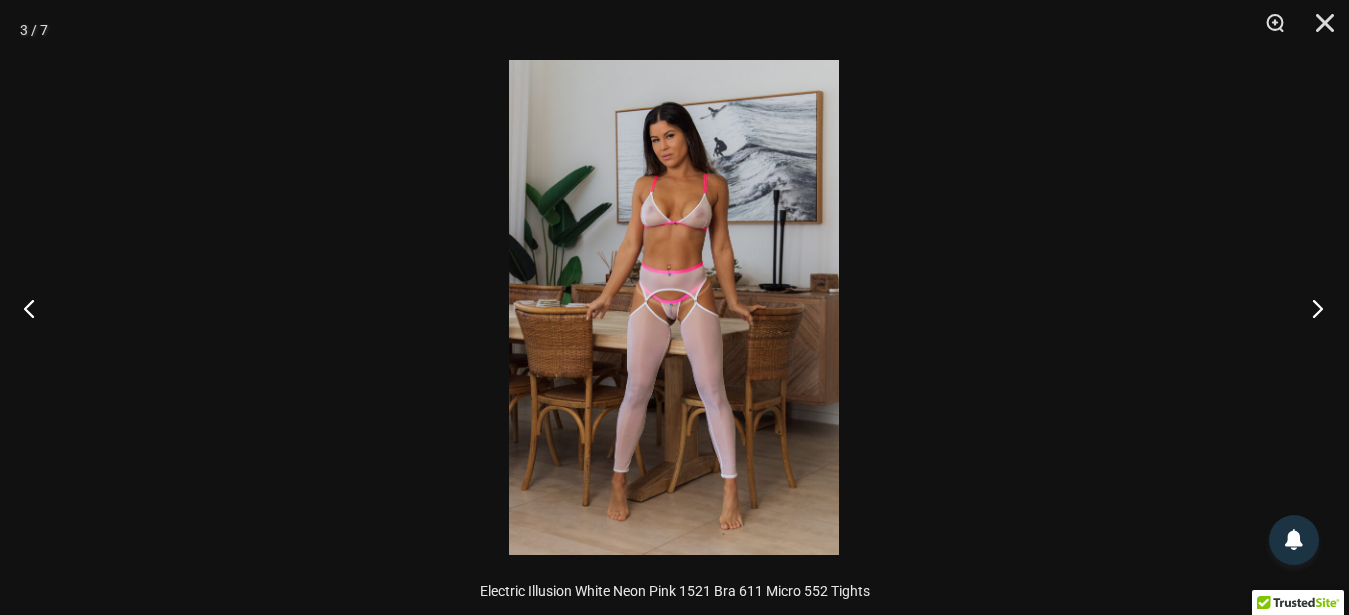 click at bounding box center [1311, 308] 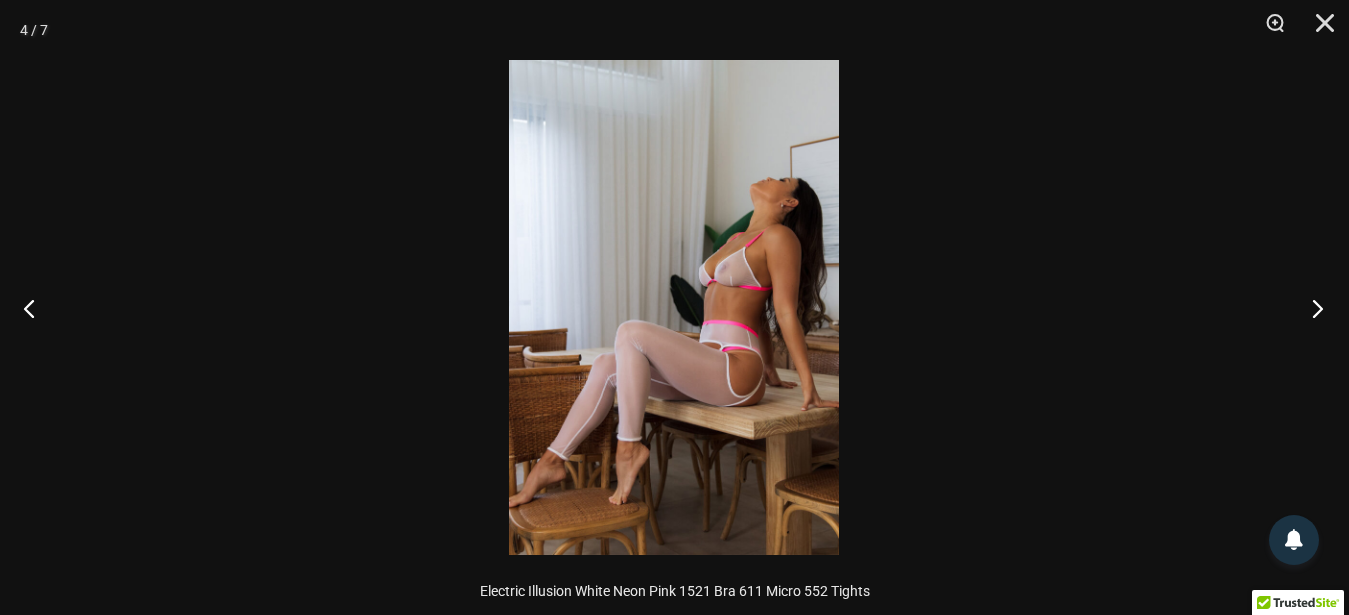 click at bounding box center [1311, 308] 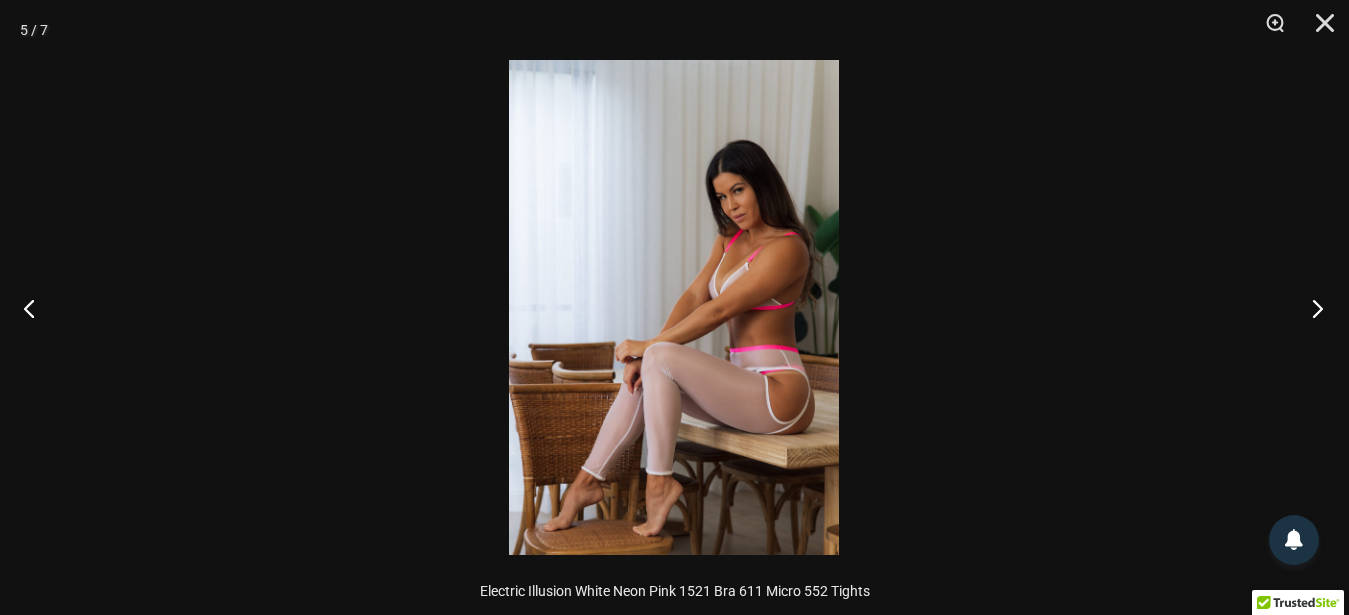 click at bounding box center [1311, 308] 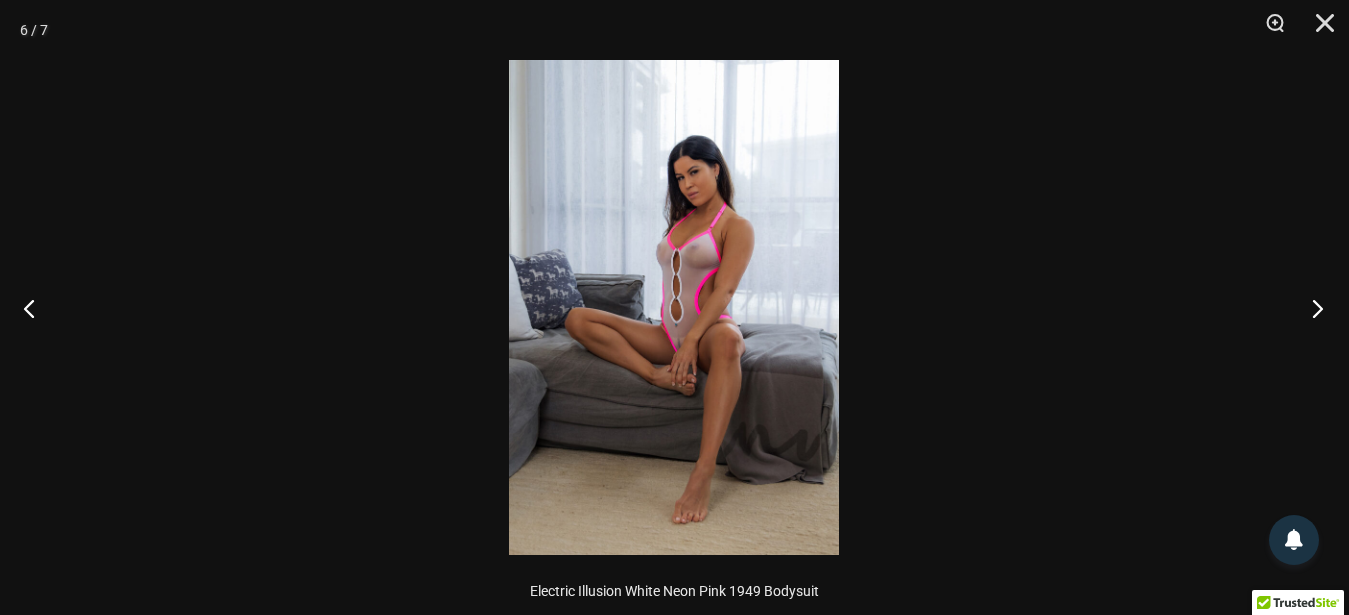 click at bounding box center (1311, 308) 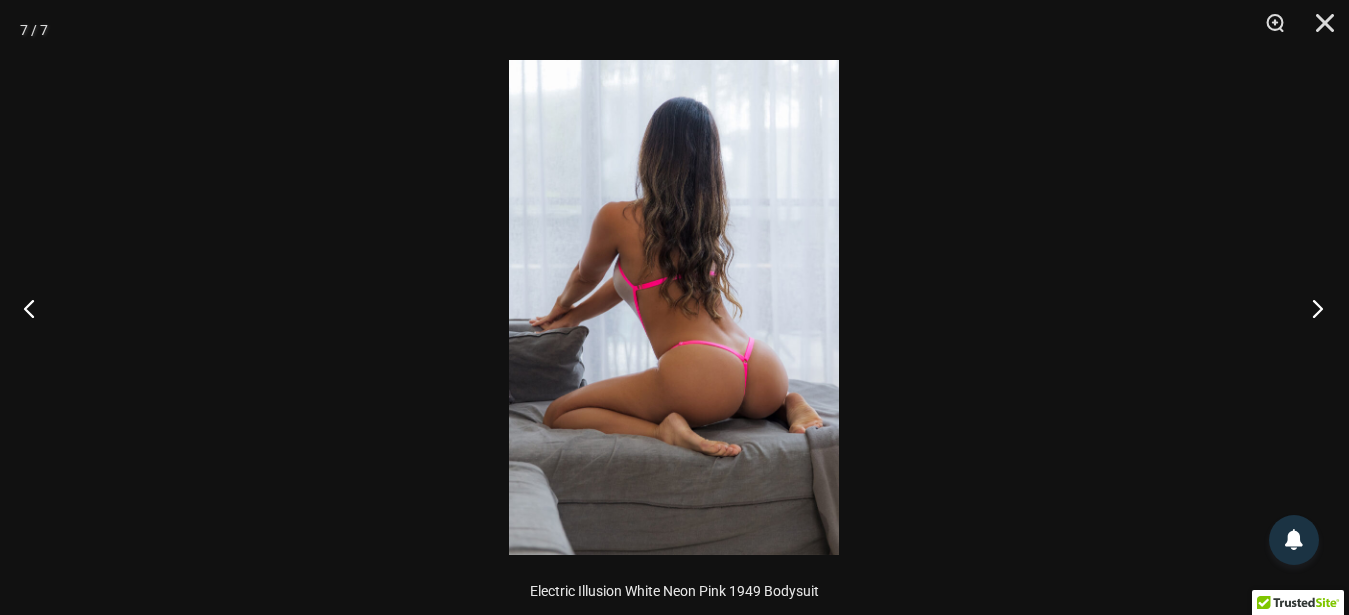 click at bounding box center (1311, 308) 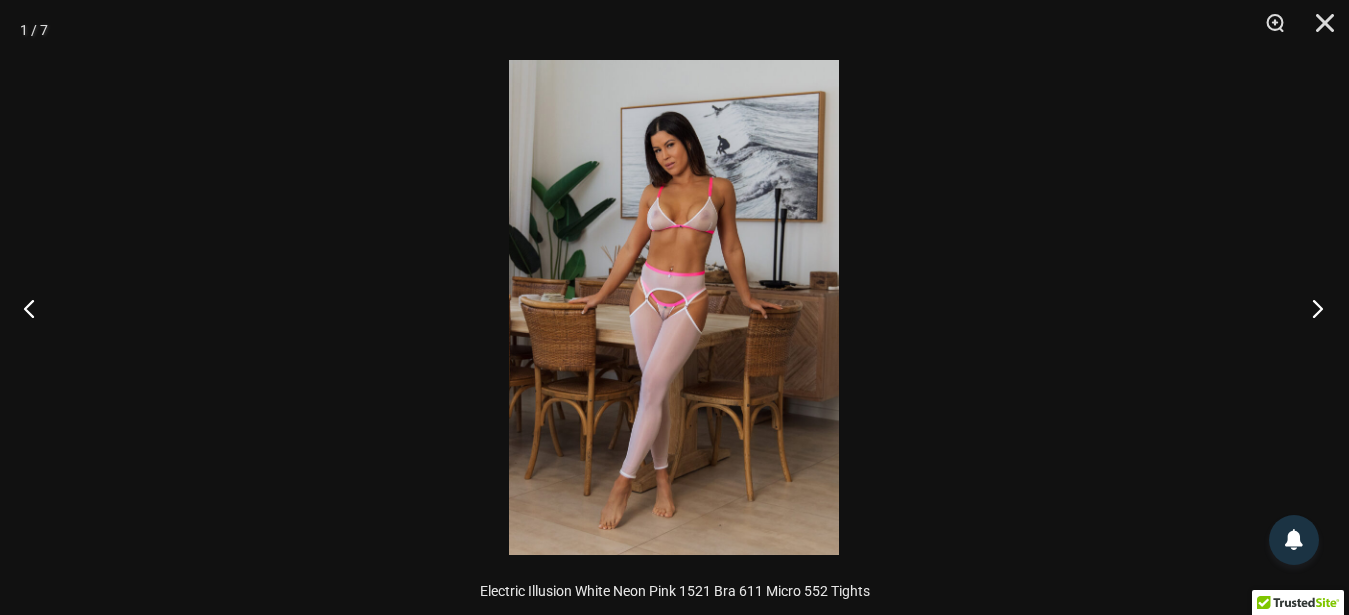 click at bounding box center [1311, 308] 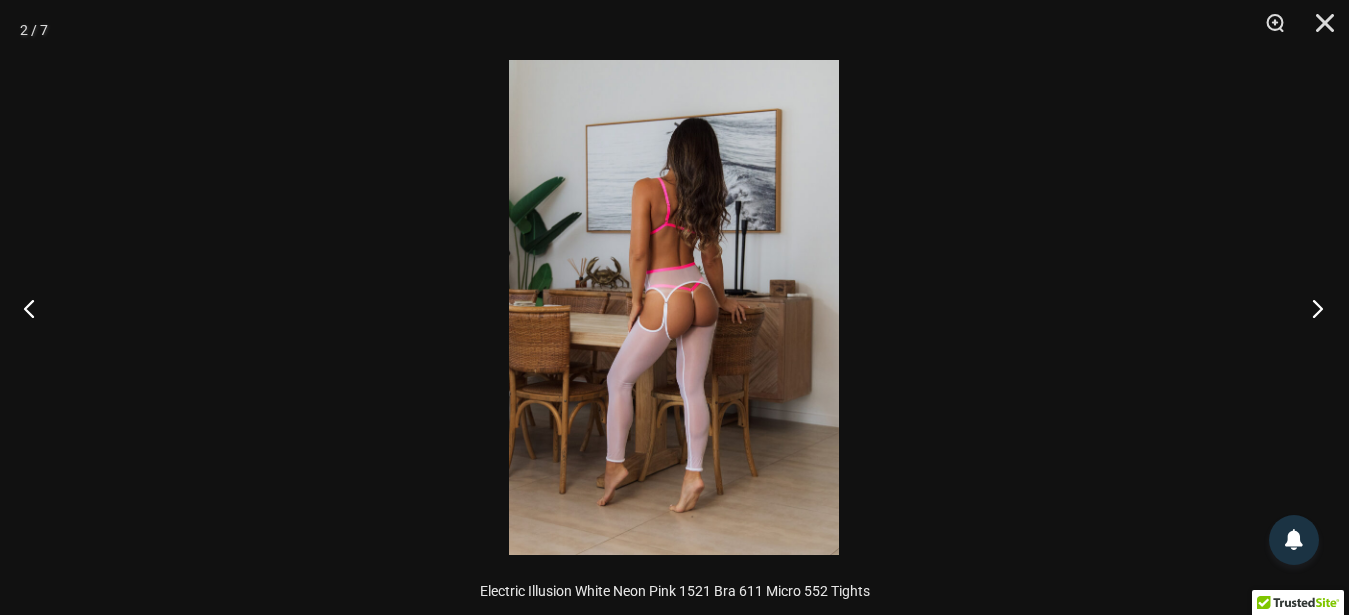 click at bounding box center (1311, 308) 